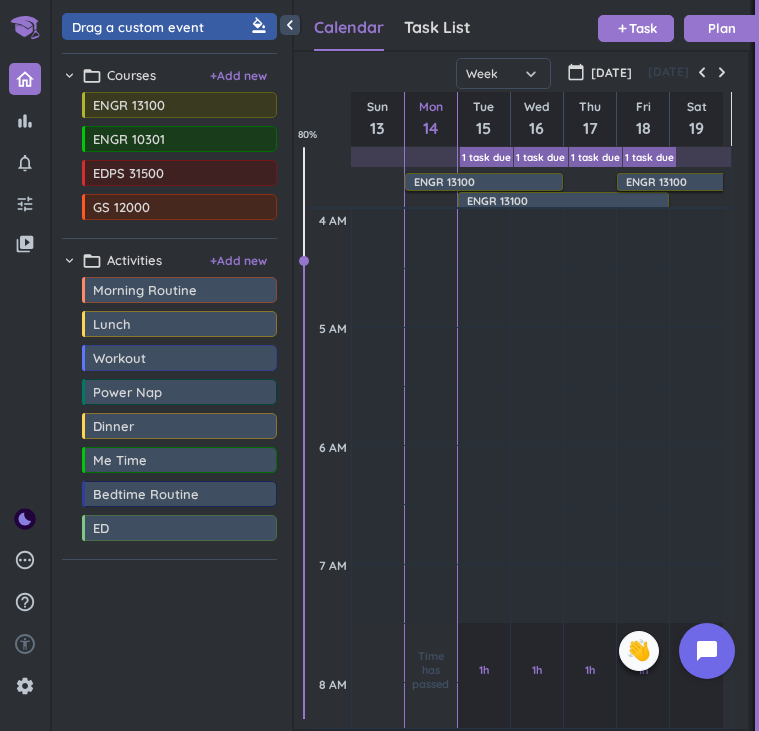 scroll, scrollTop: 0, scrollLeft: 0, axis: both 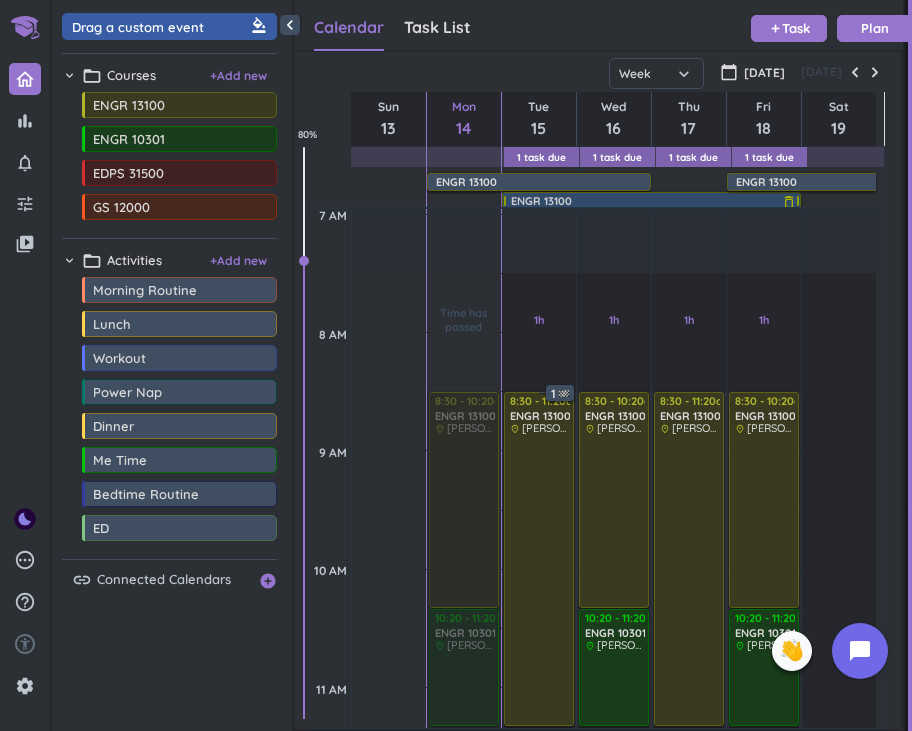 click on "ENGR 13100" at bounding box center (654, 201) 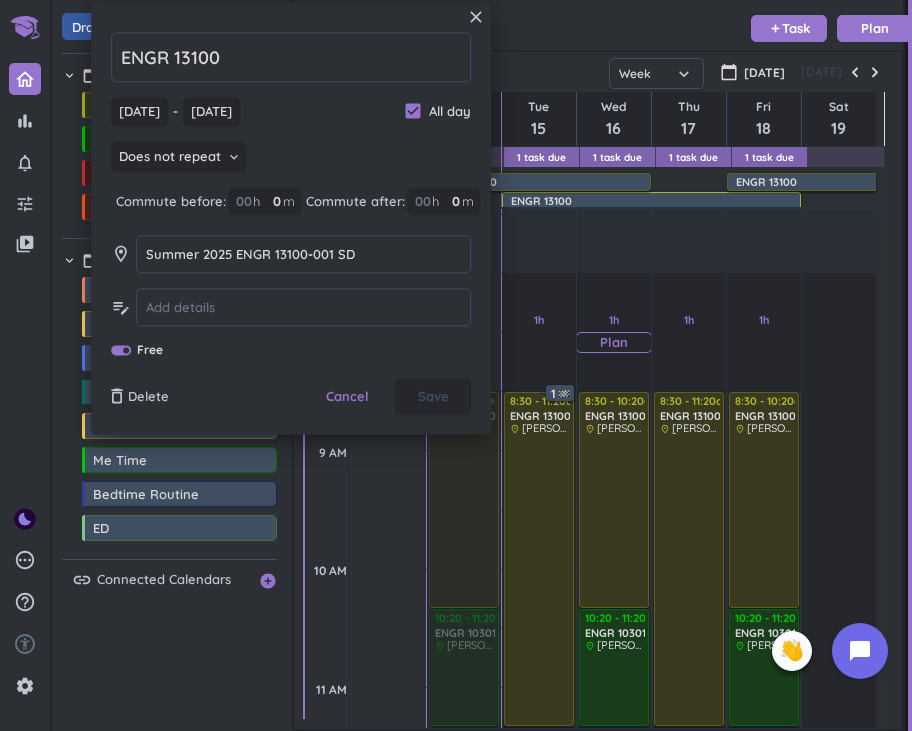 click on "1h  Past due Plan" at bounding box center [614, 332] 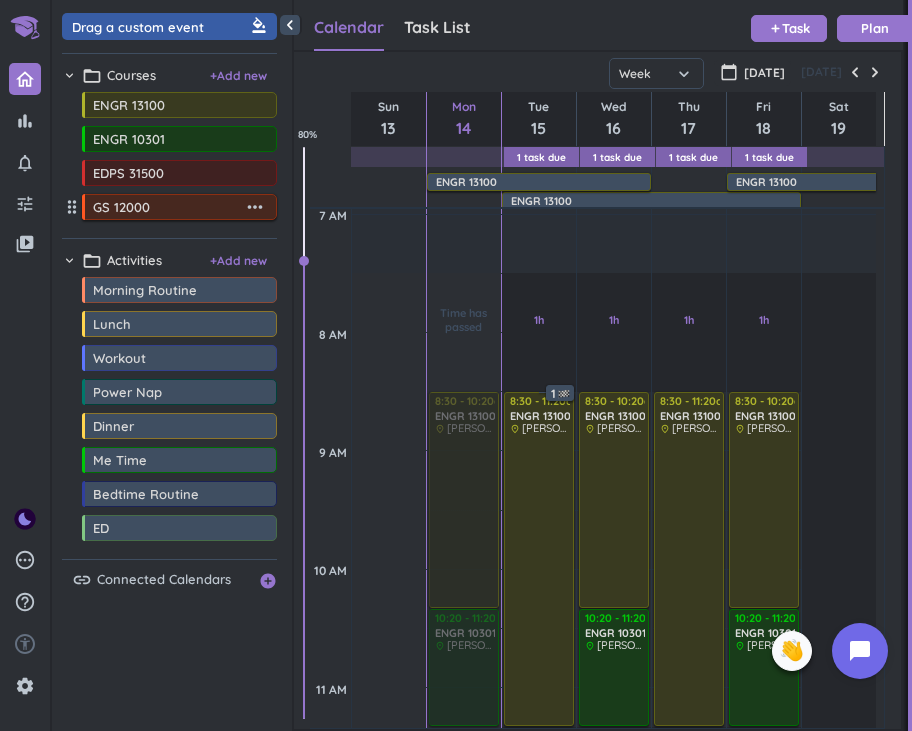 click on "more_horiz" at bounding box center (255, 207) 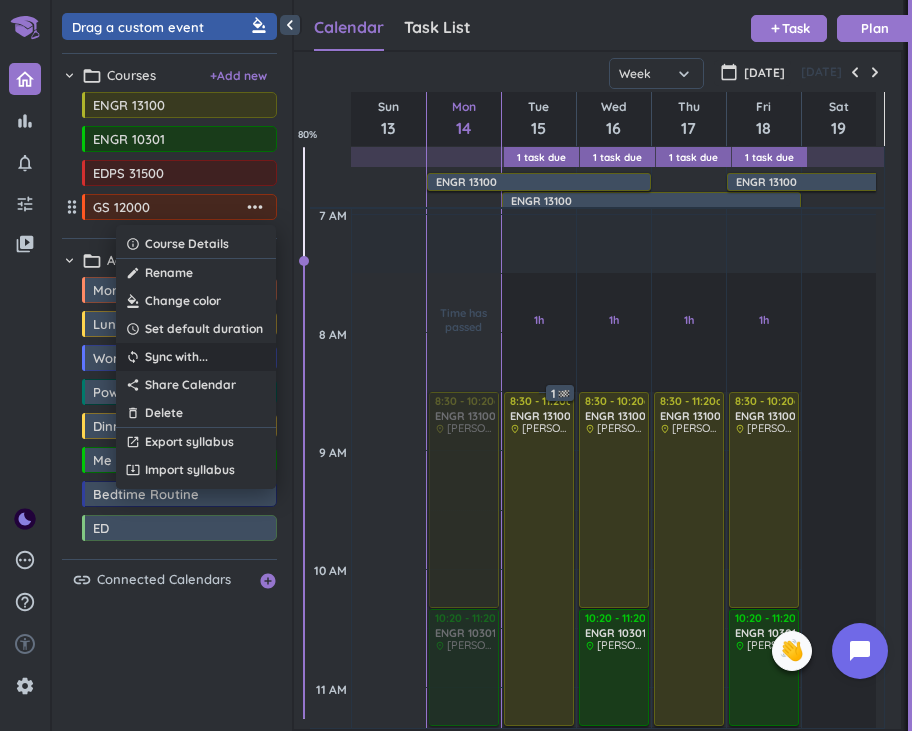 click on "sync Sync with ..." at bounding box center [196, 357] 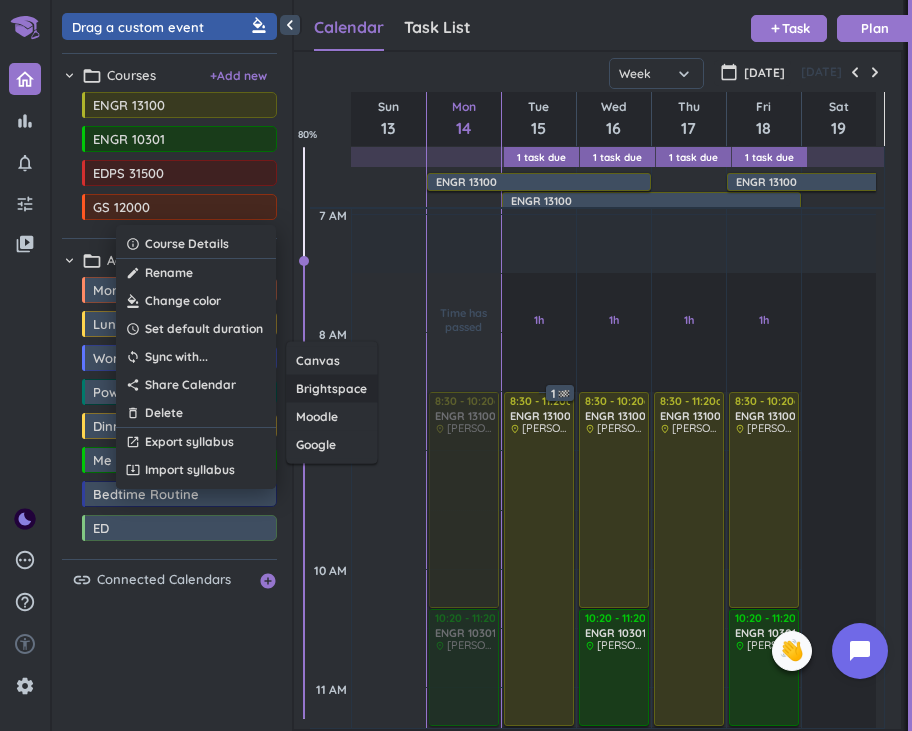 click on "Brightspace" at bounding box center (331, 389) 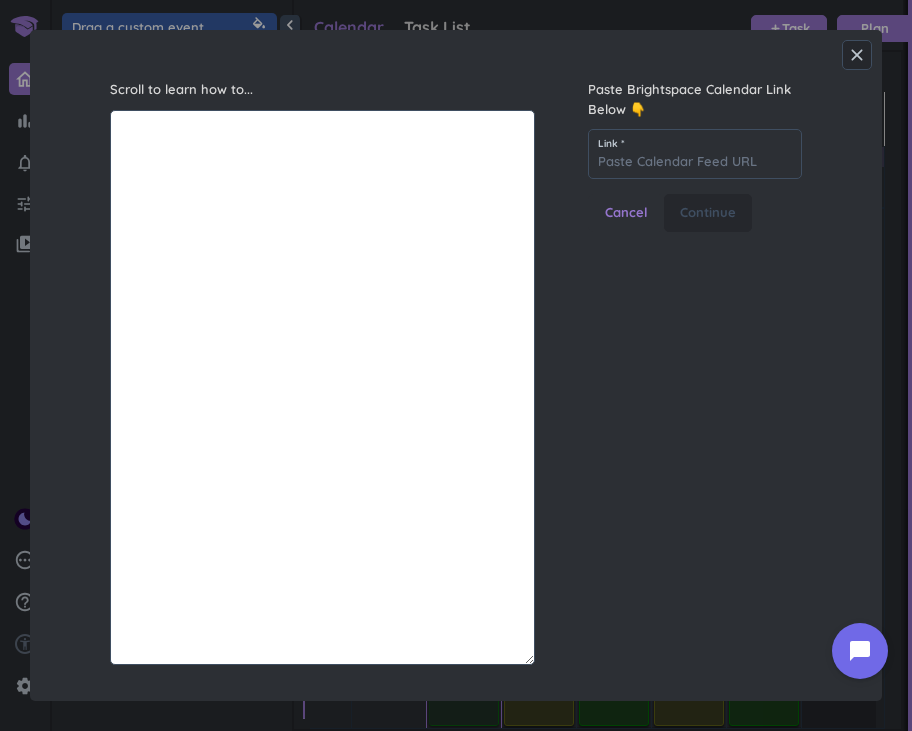 scroll, scrollTop: 8, scrollLeft: 9, axis: both 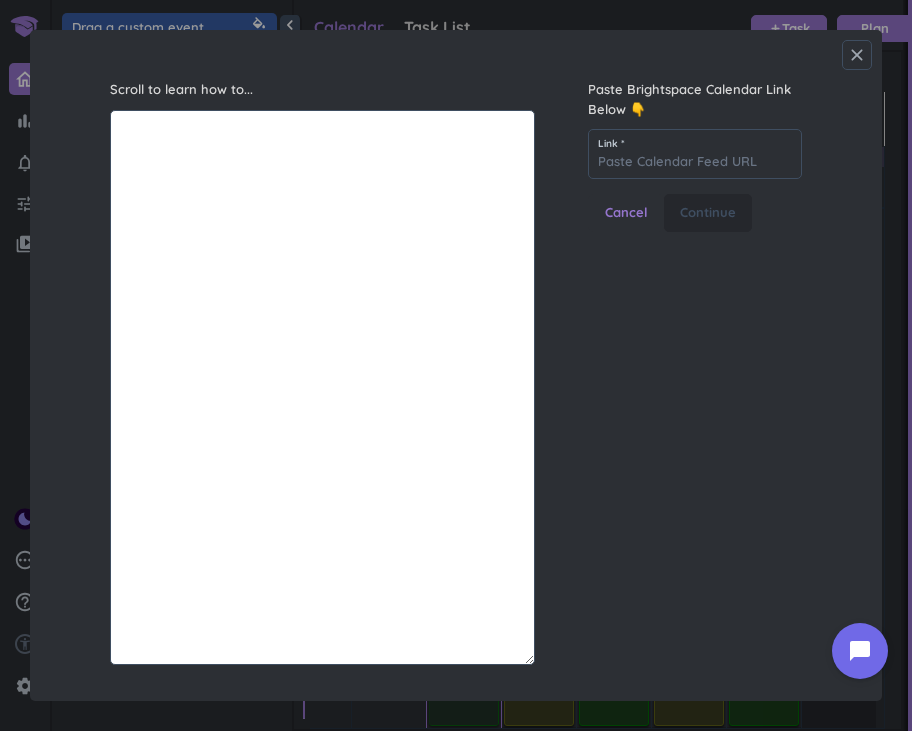 click on "close" at bounding box center (857, 55) 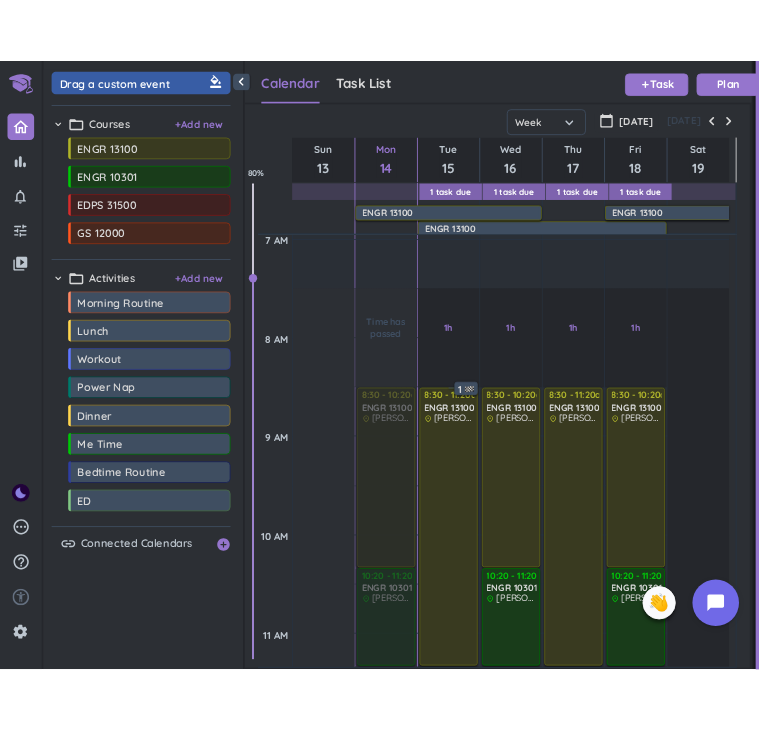 scroll, scrollTop: 41, scrollLeft: 448, axis: both 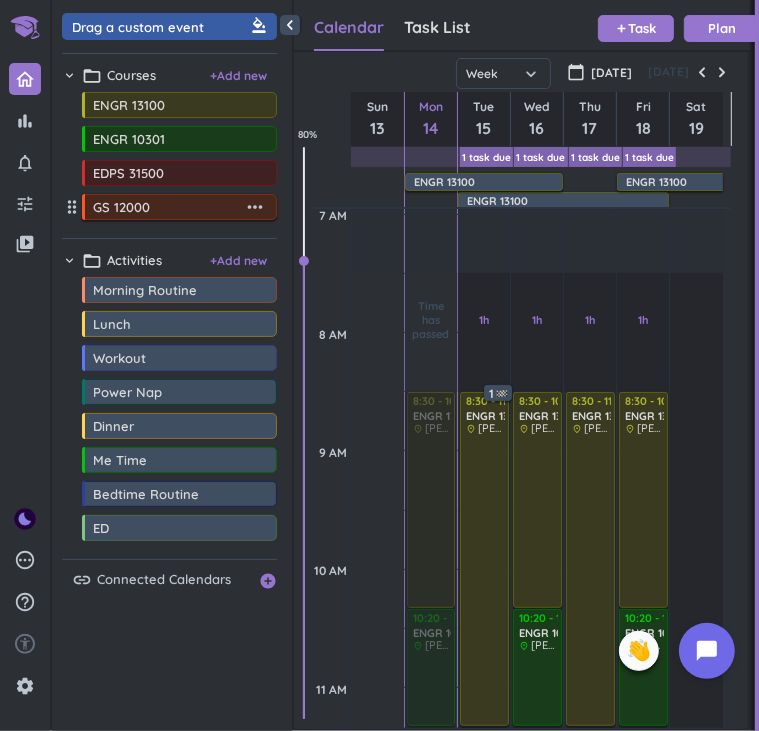 click on "GS 12000" at bounding box center (168, 207) 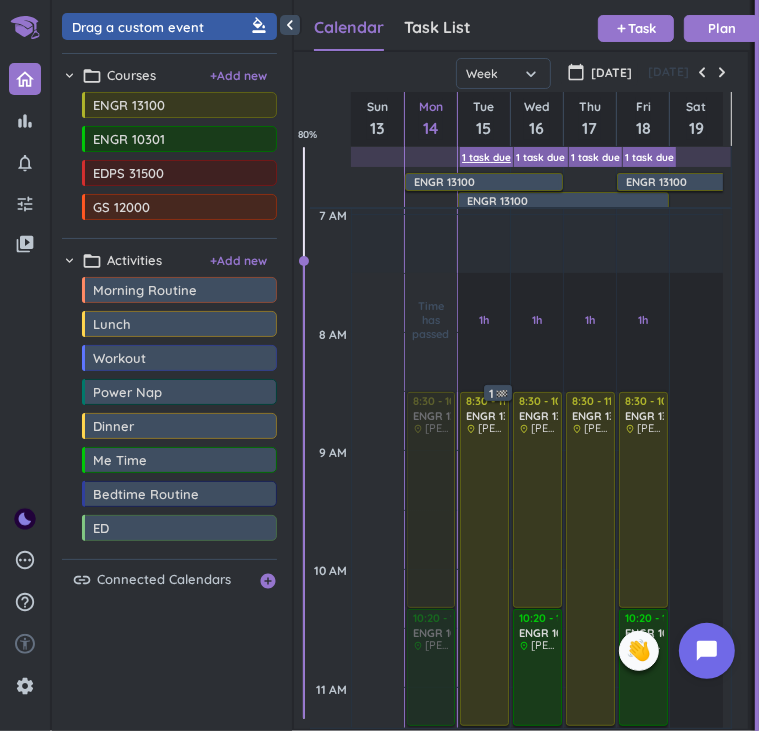 click on "1   Task   Due" at bounding box center [486, 157] 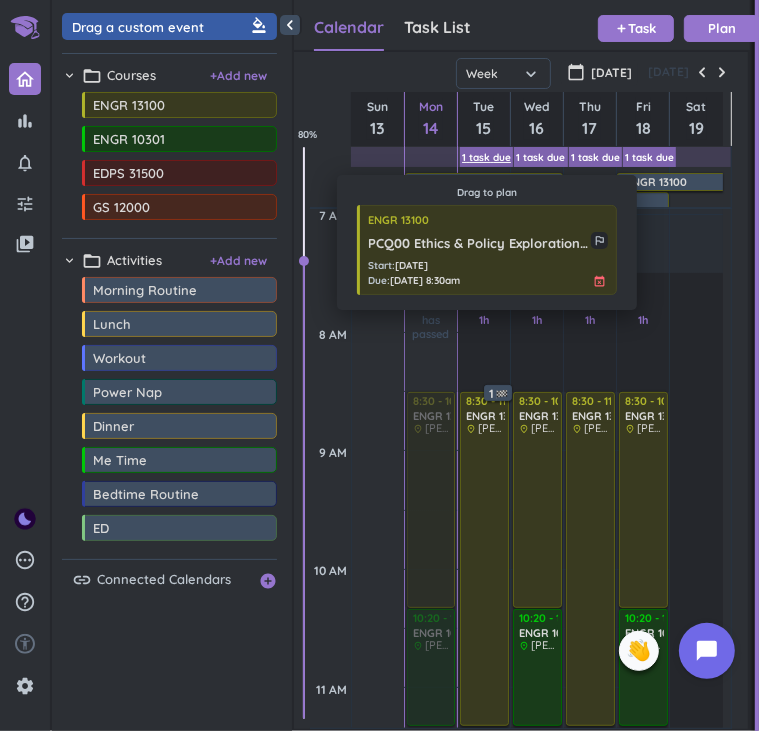 click on "1   Task   Due" at bounding box center (486, 157) 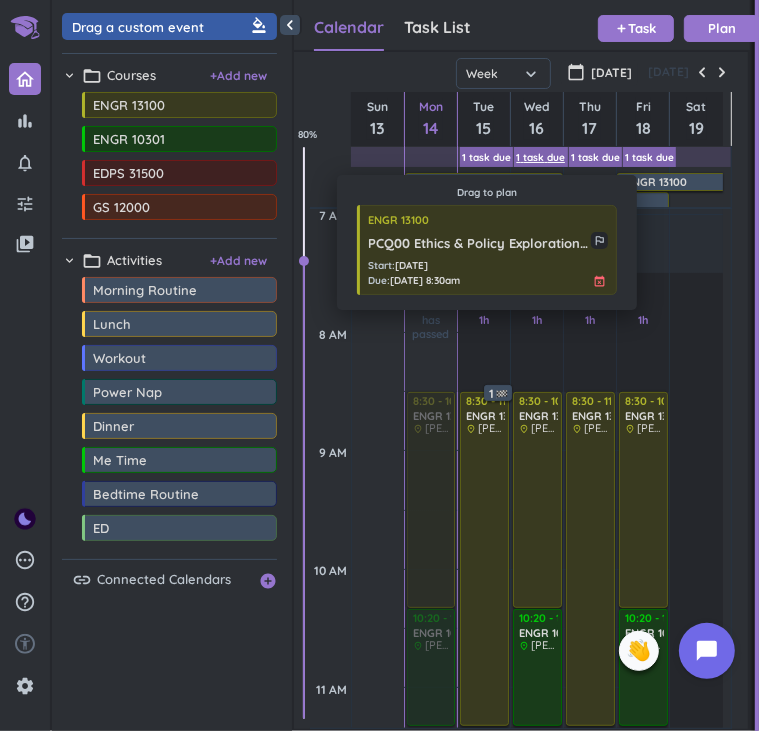 click on "1   Task   Due" at bounding box center (540, 157) 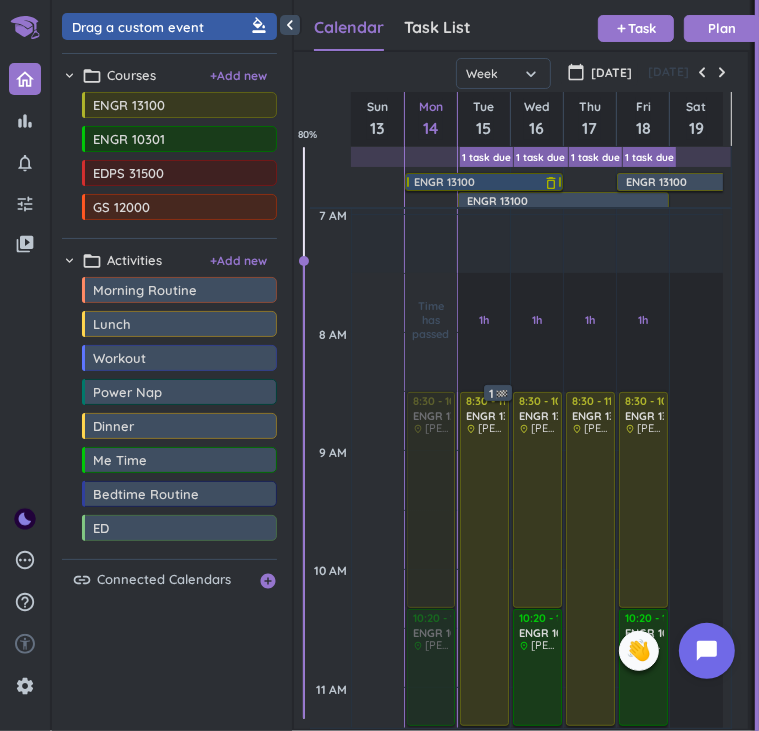 click on "ENGR 13100" at bounding box center [444, 182] 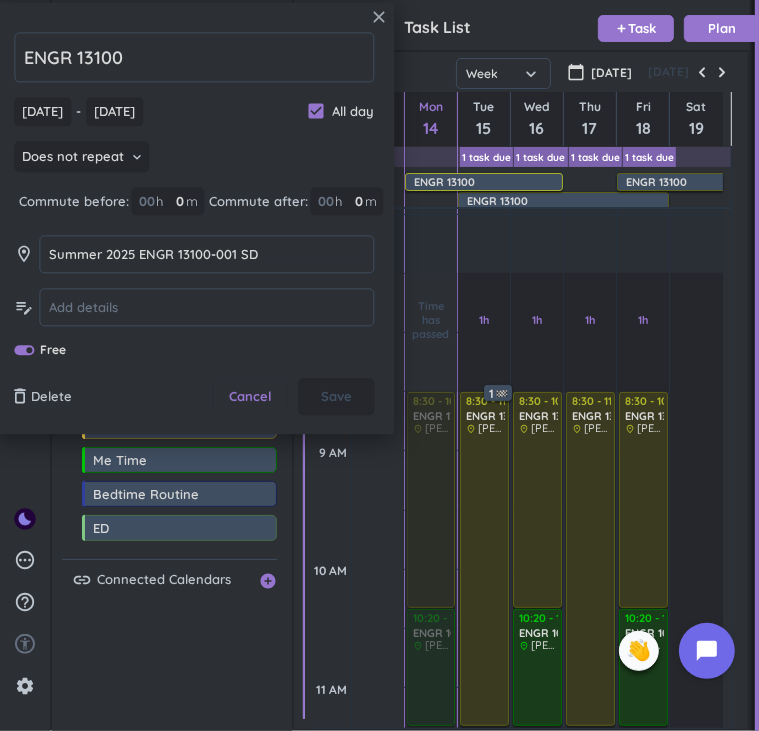click on "close" at bounding box center [379, 17] 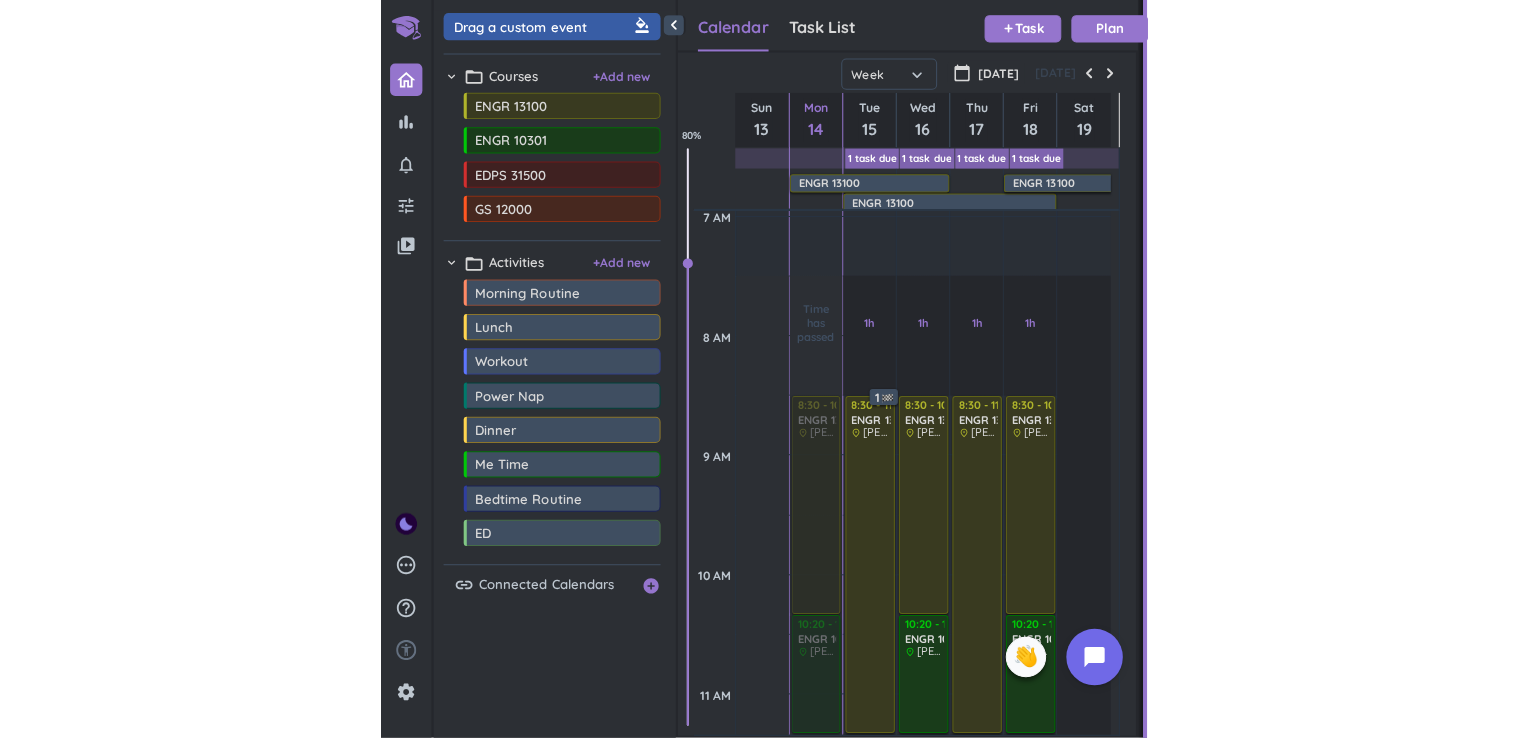 scroll, scrollTop: 8, scrollLeft: 9, axis: both 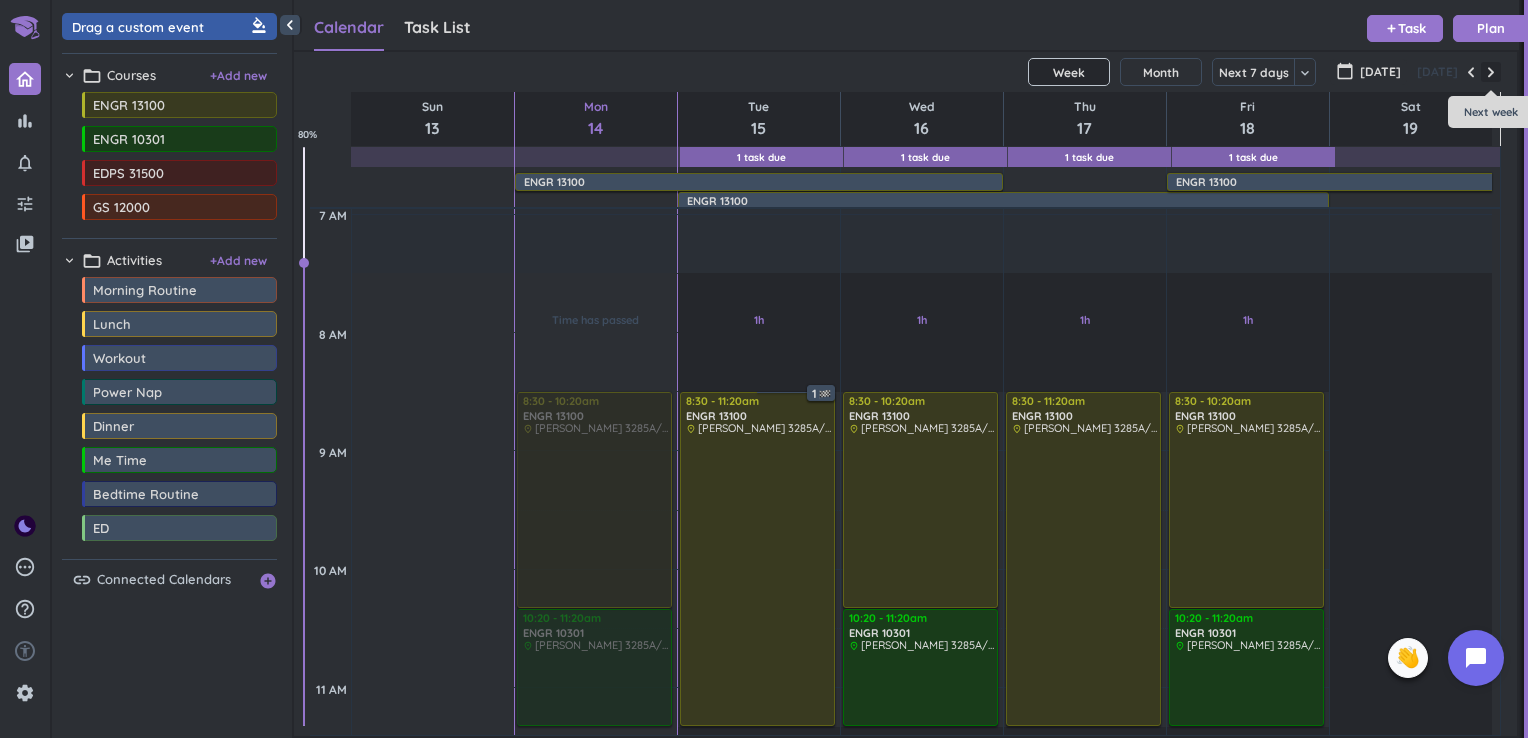 click at bounding box center (1491, 72) 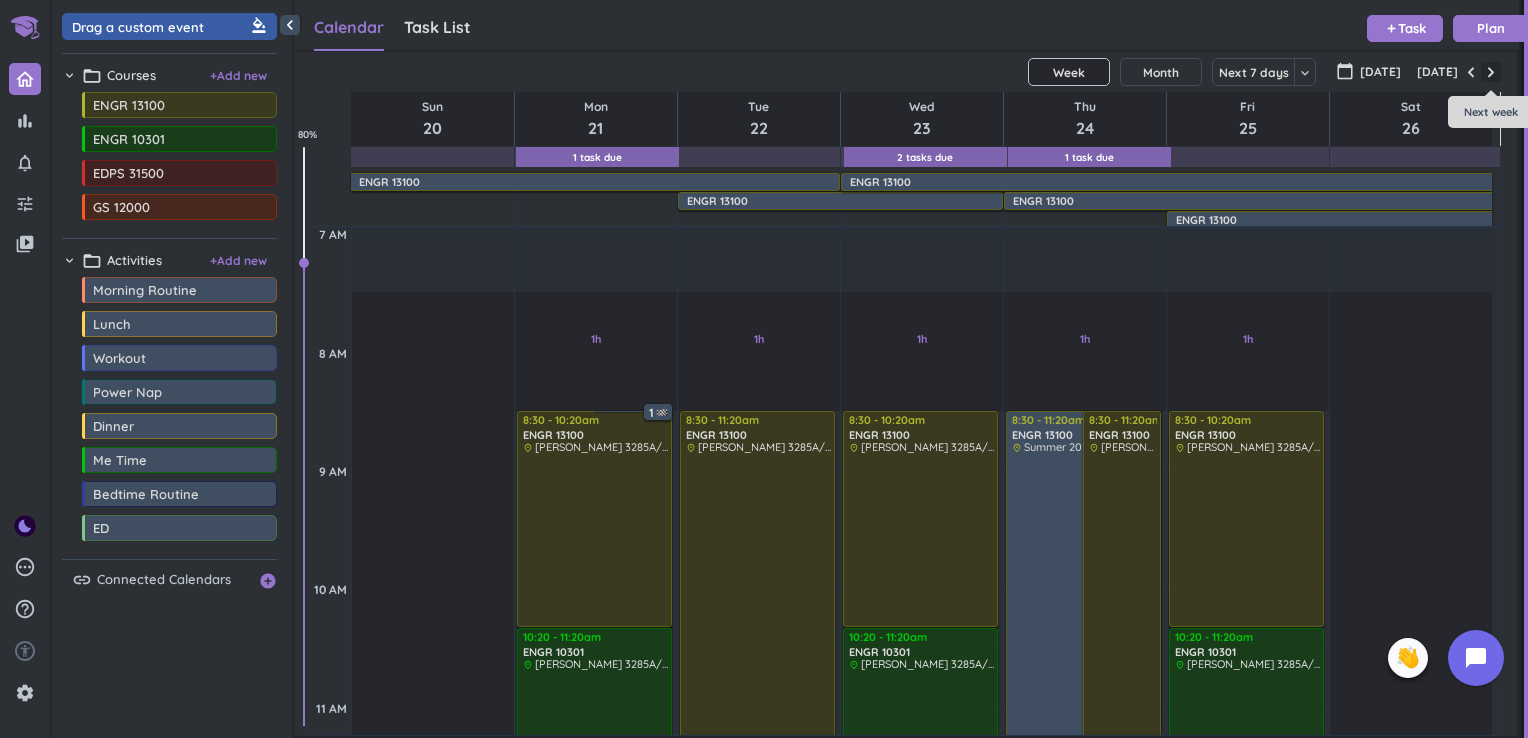 scroll, scrollTop: 238, scrollLeft: 0, axis: vertical 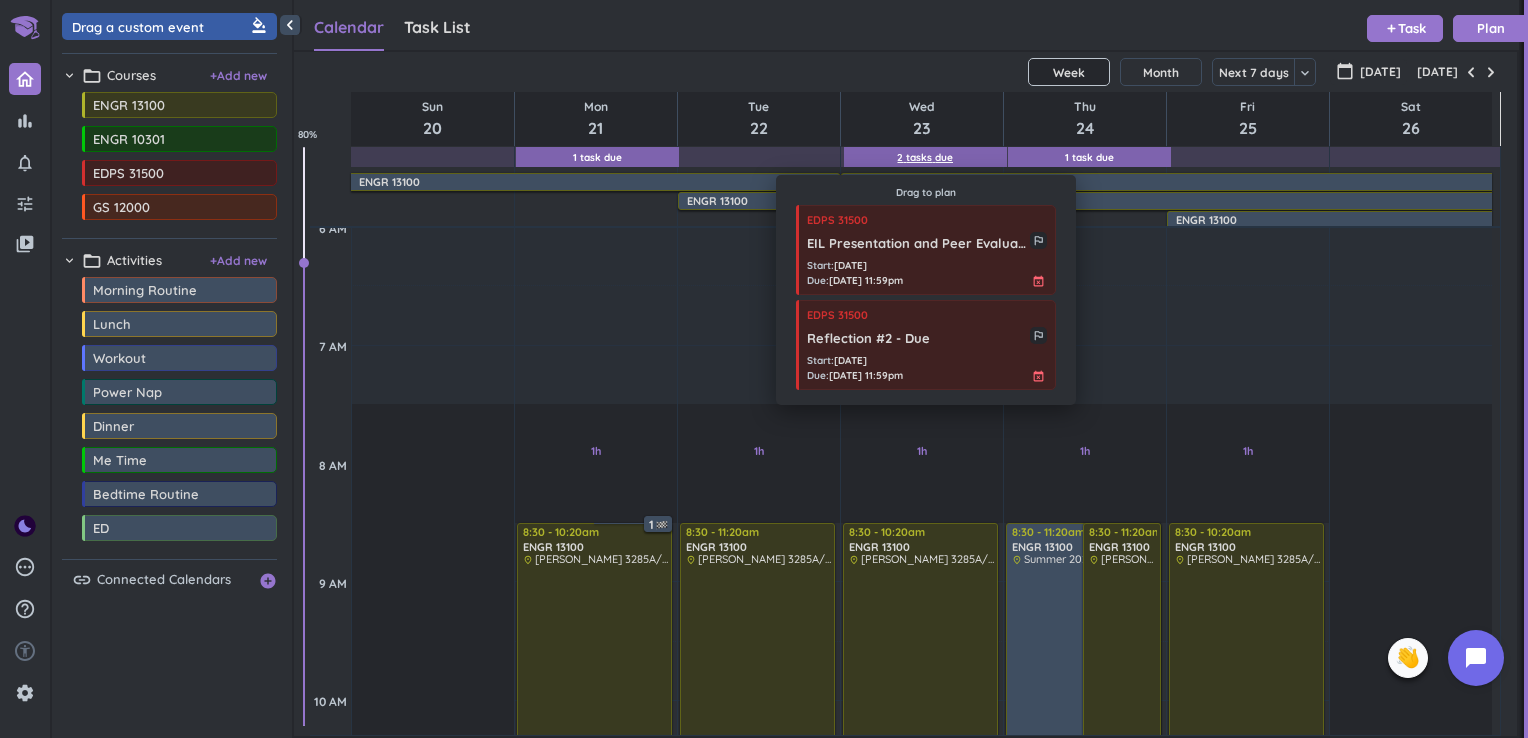 click on "2   Tasks   Due" at bounding box center (925, 157) 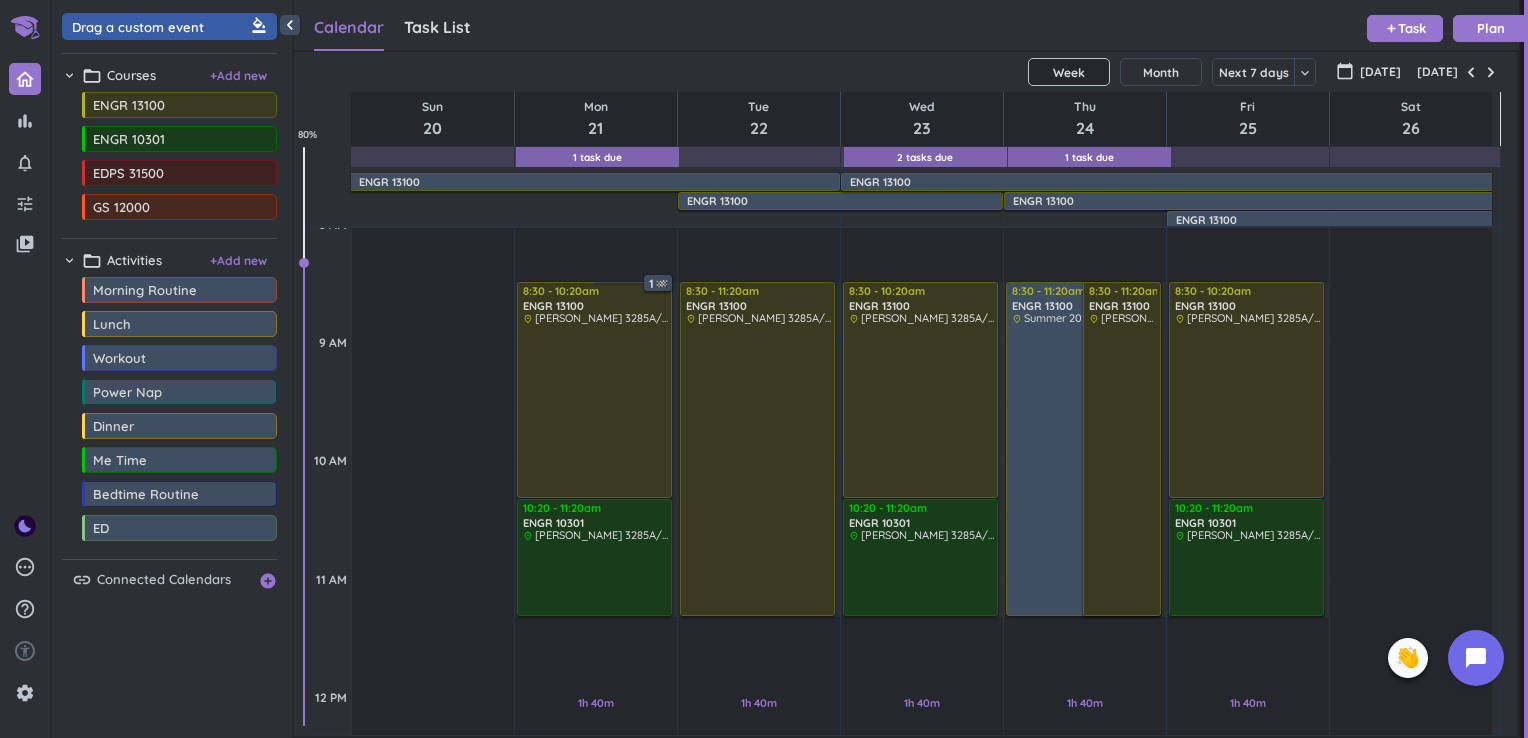 scroll, scrollTop: 478, scrollLeft: 0, axis: vertical 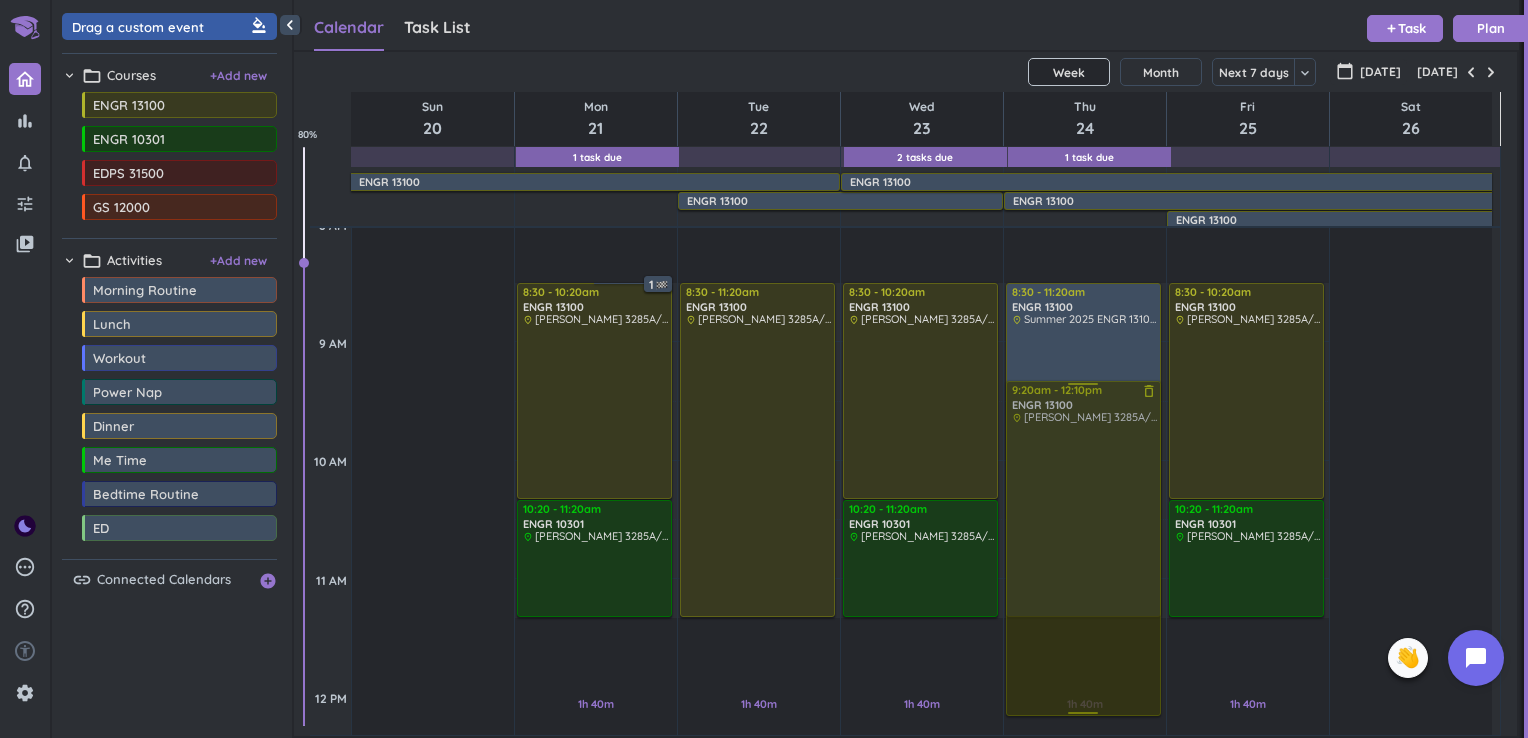 drag, startPoint x: 1109, startPoint y: 342, endPoint x: 1089, endPoint y: 418, distance: 78.58753 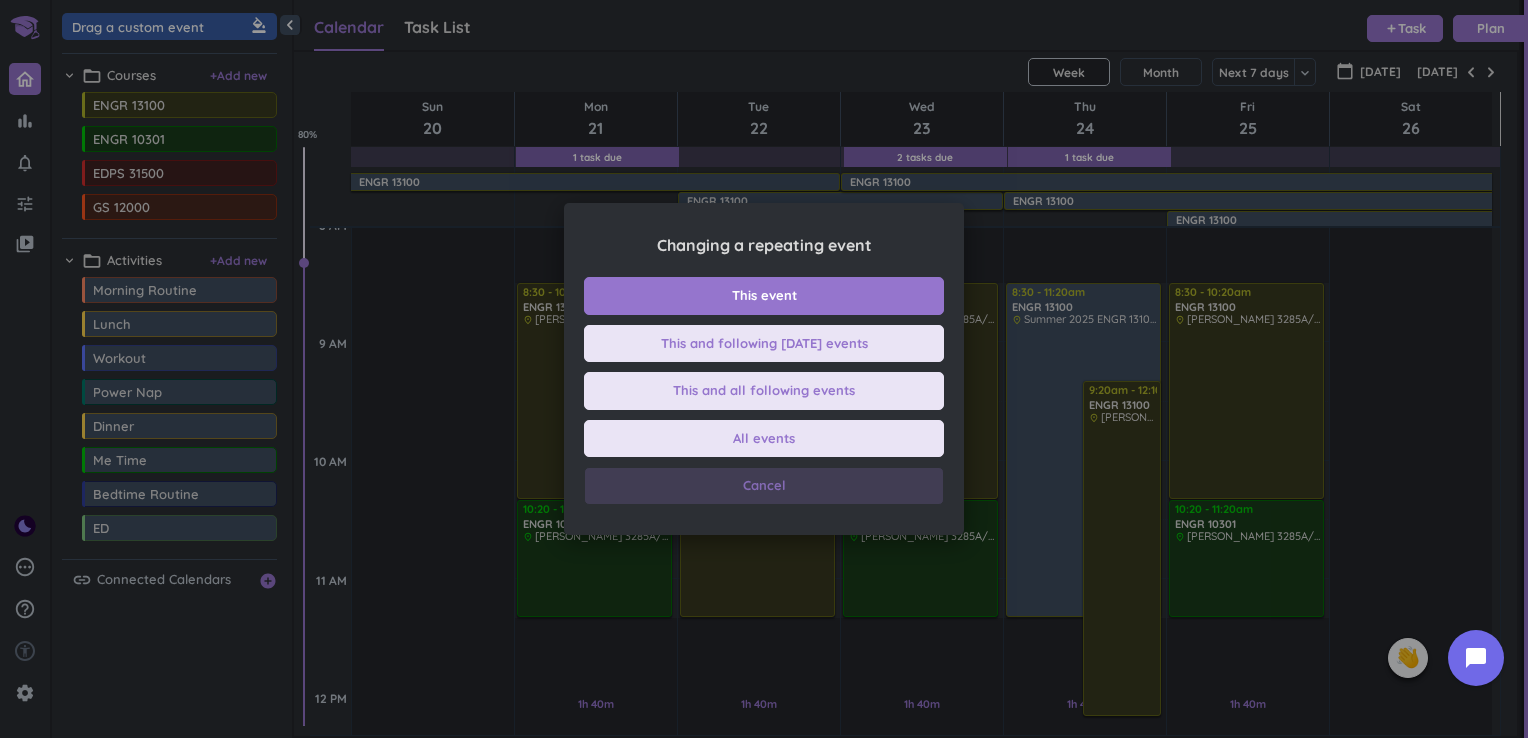 click on "Cancel" at bounding box center [764, 486] 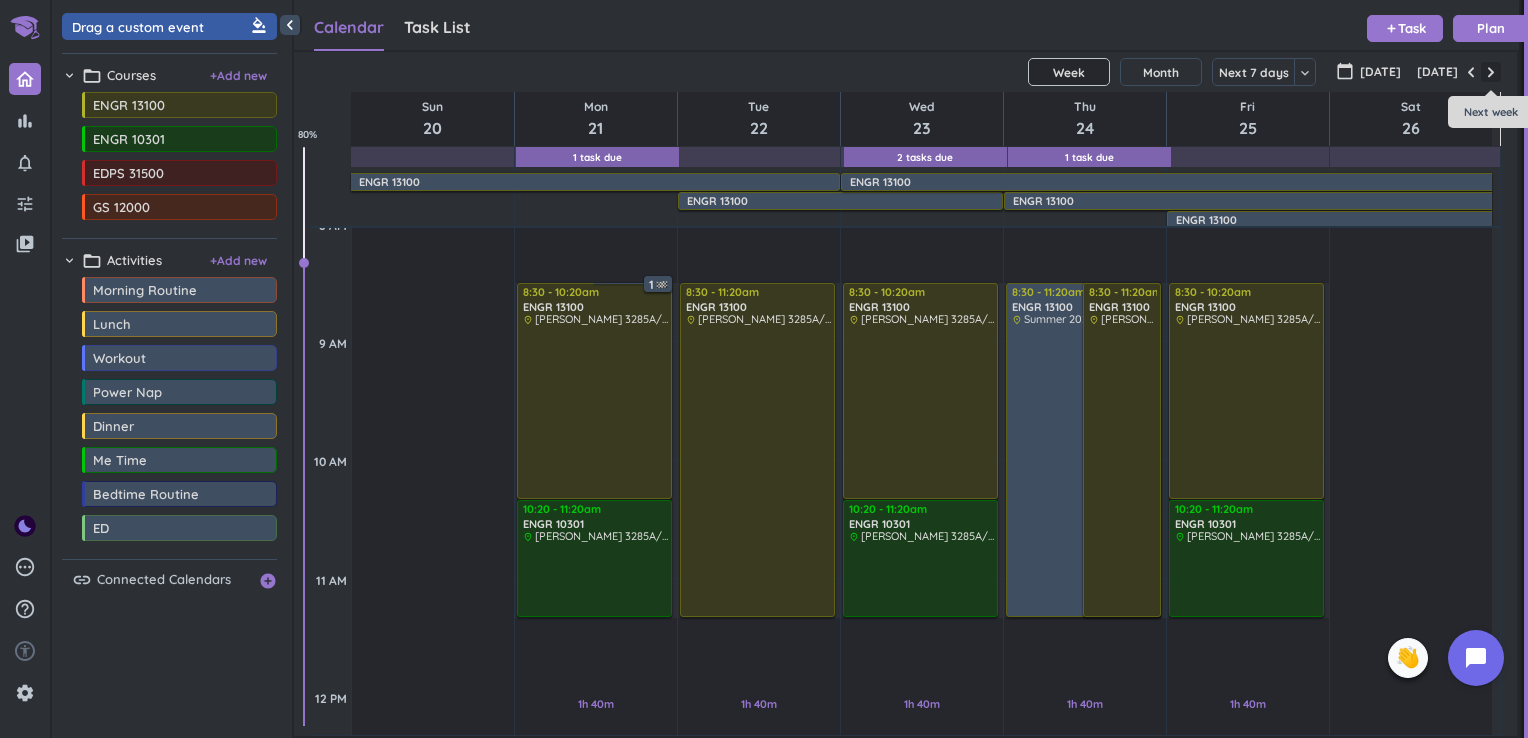 click at bounding box center [1491, 72] 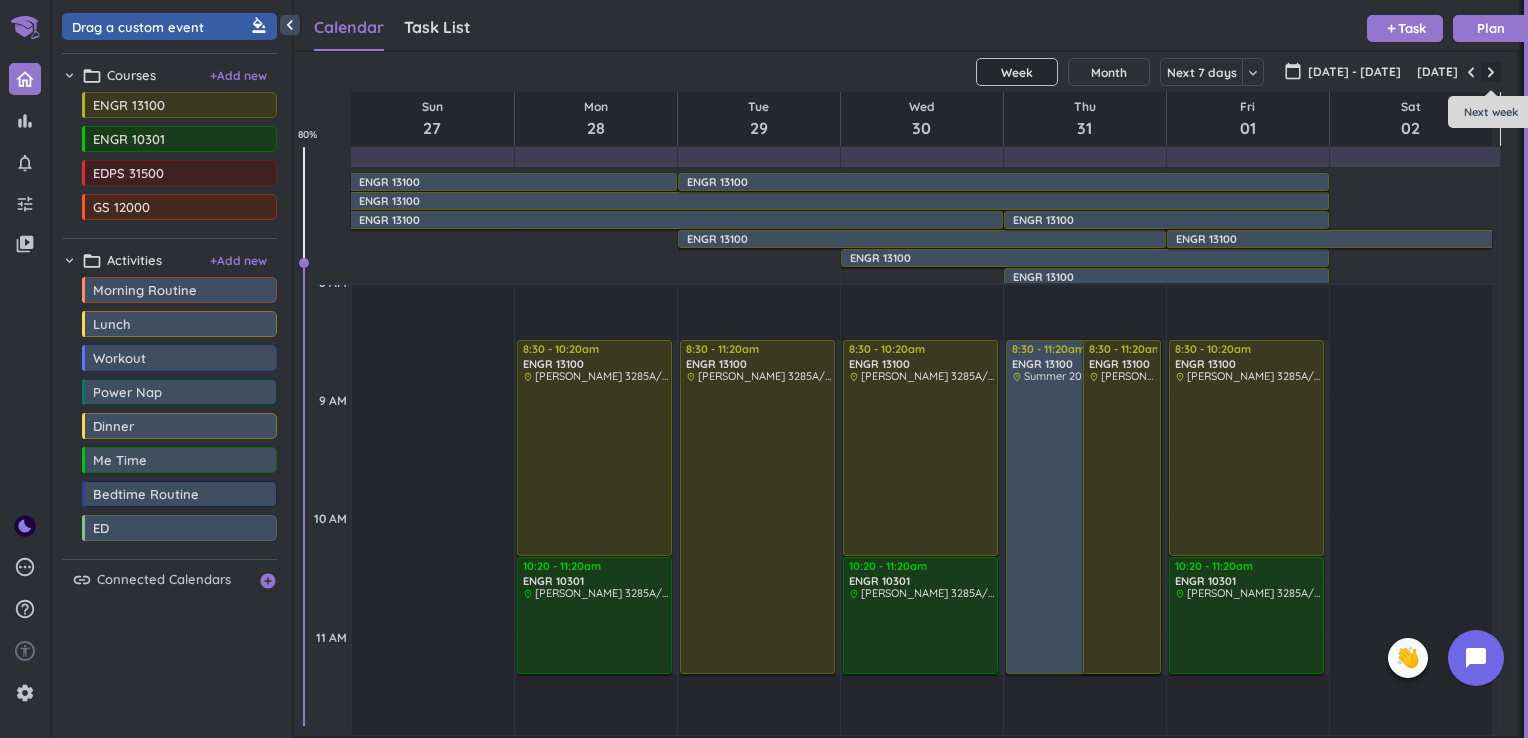 scroll, scrollTop: 238, scrollLeft: 0, axis: vertical 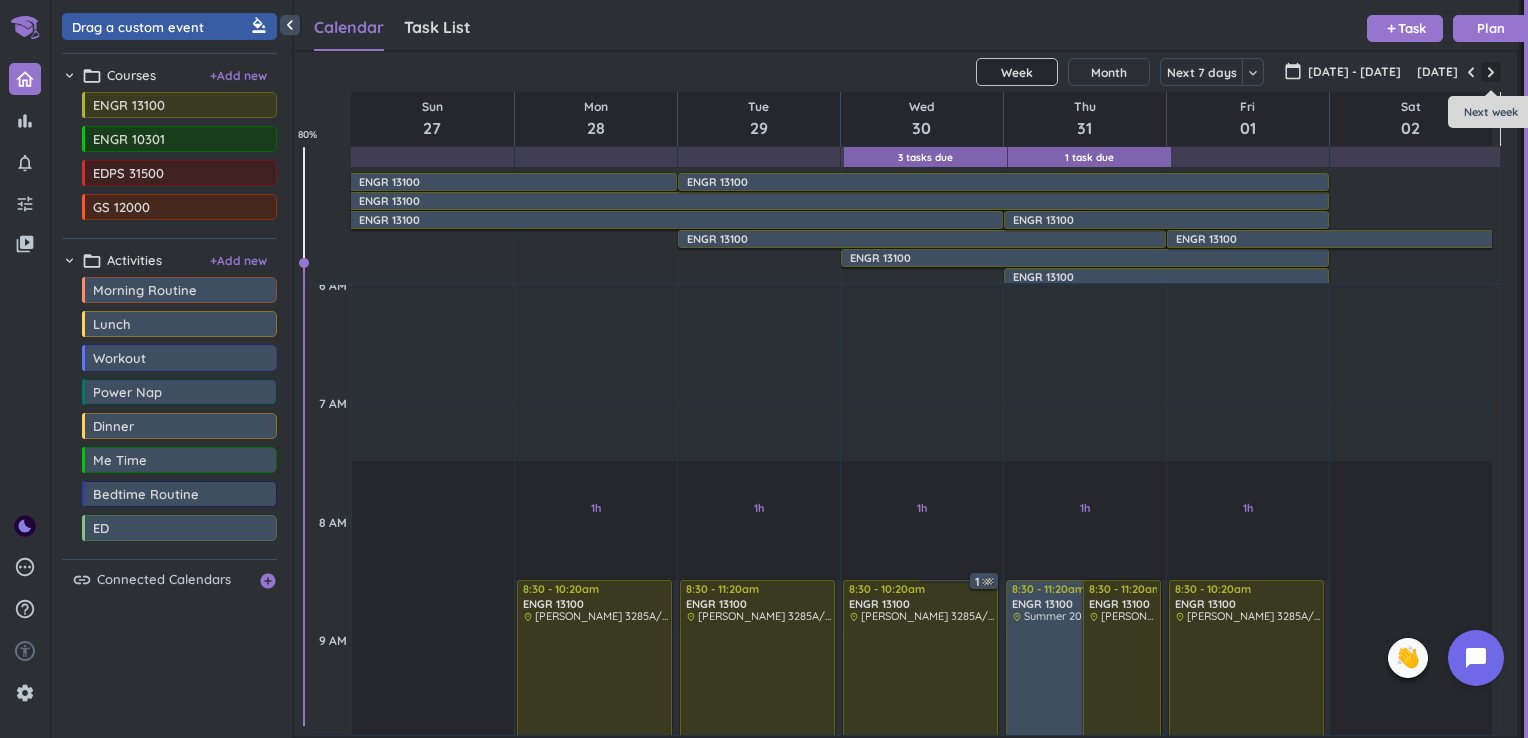click at bounding box center [1491, 72] 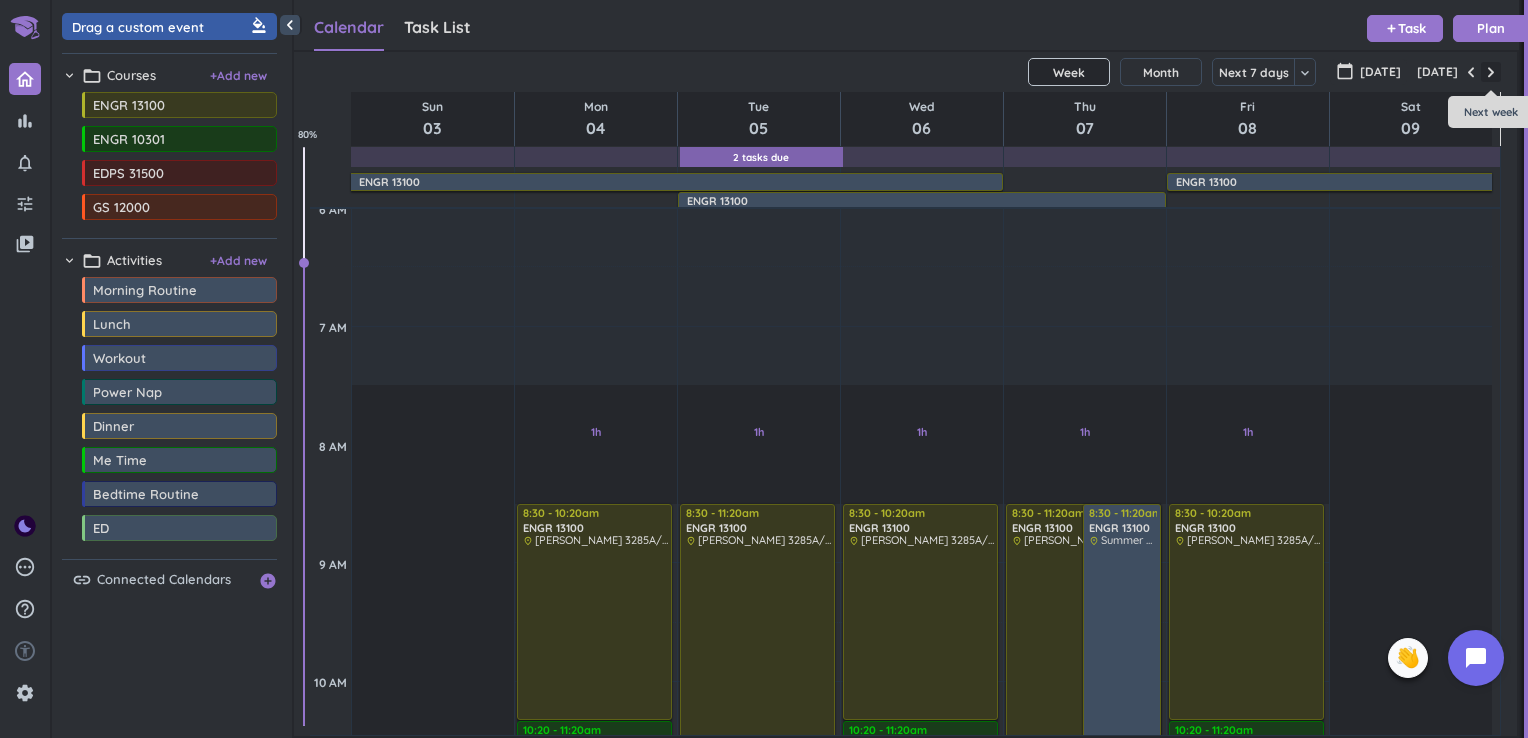 click at bounding box center (1491, 72) 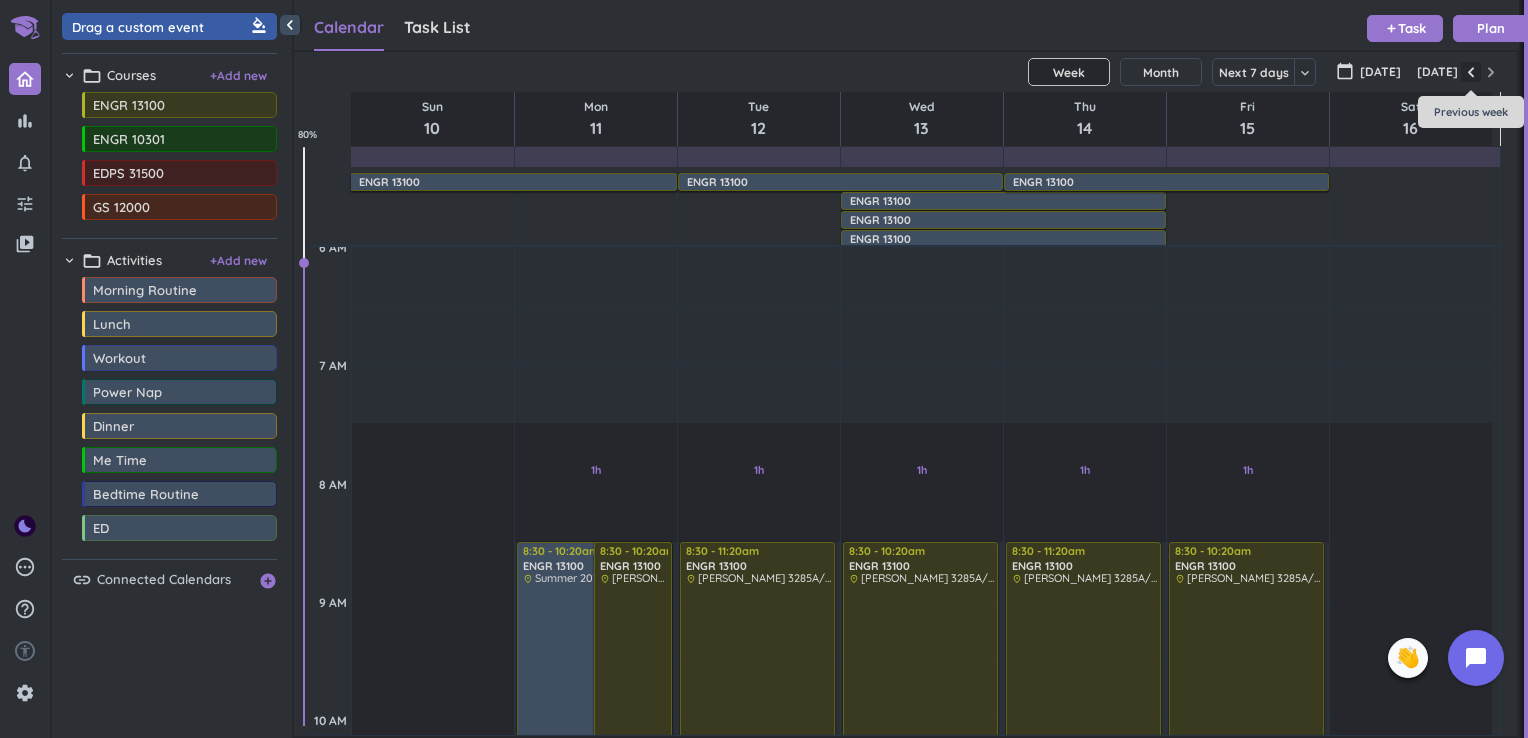 click at bounding box center (1471, 72) 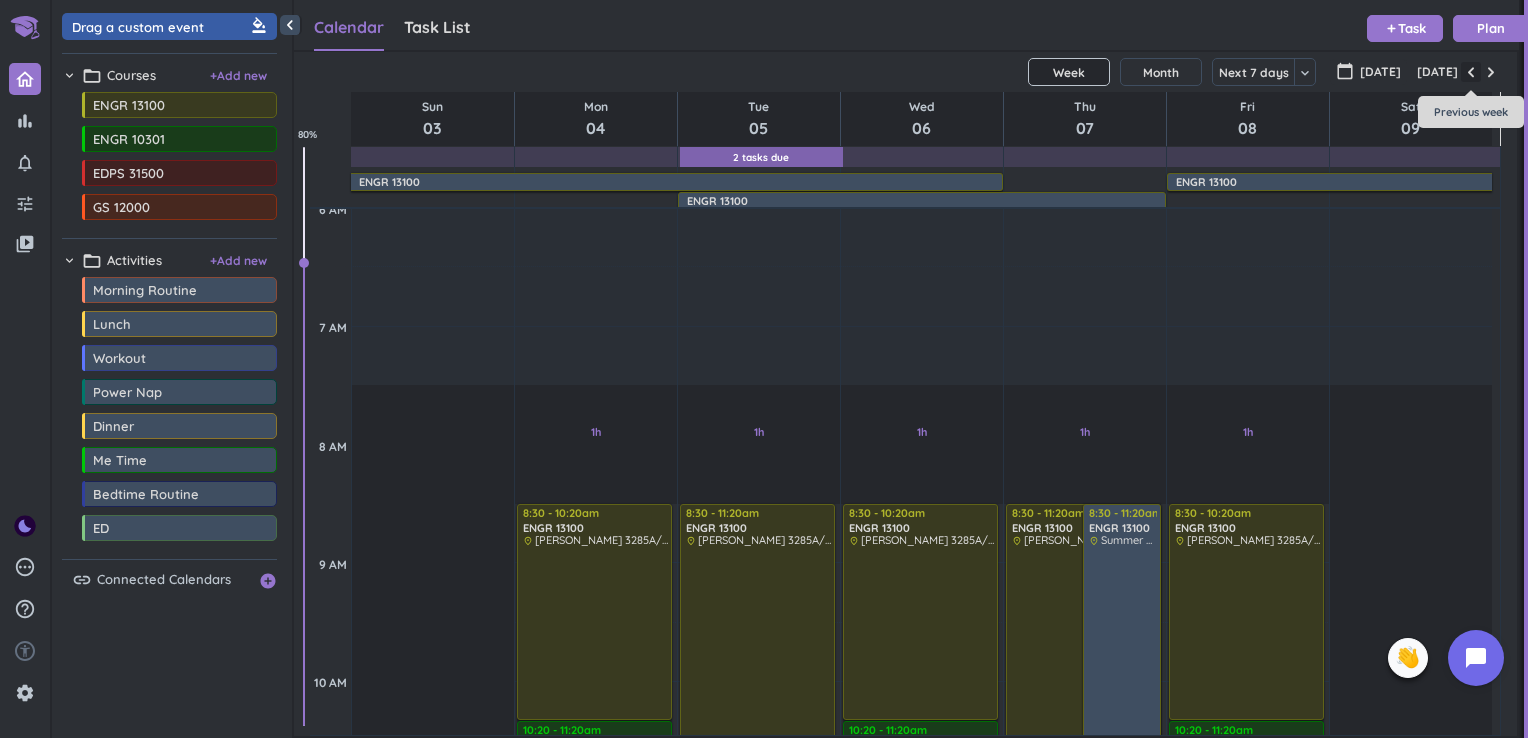 click at bounding box center (1471, 72) 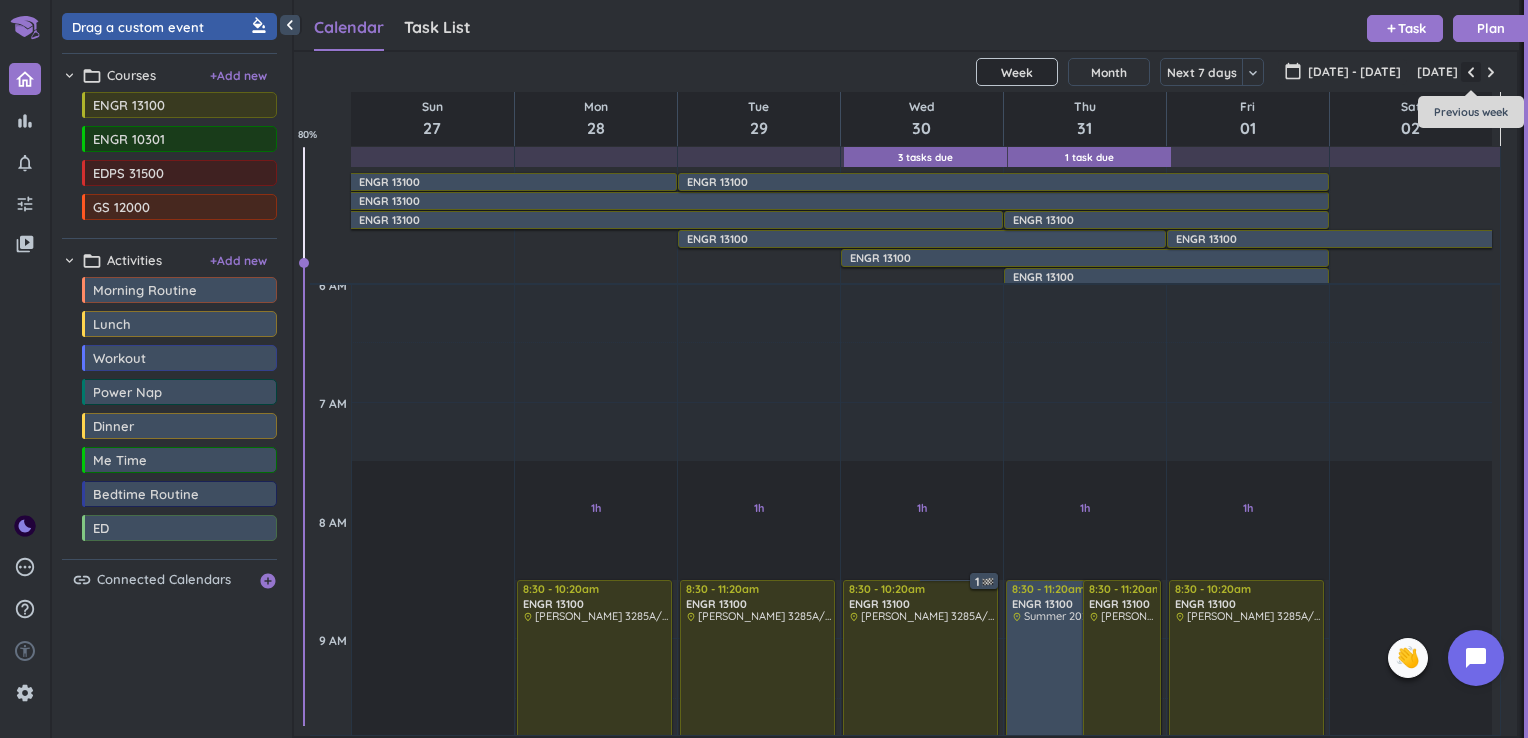 click at bounding box center [1471, 72] 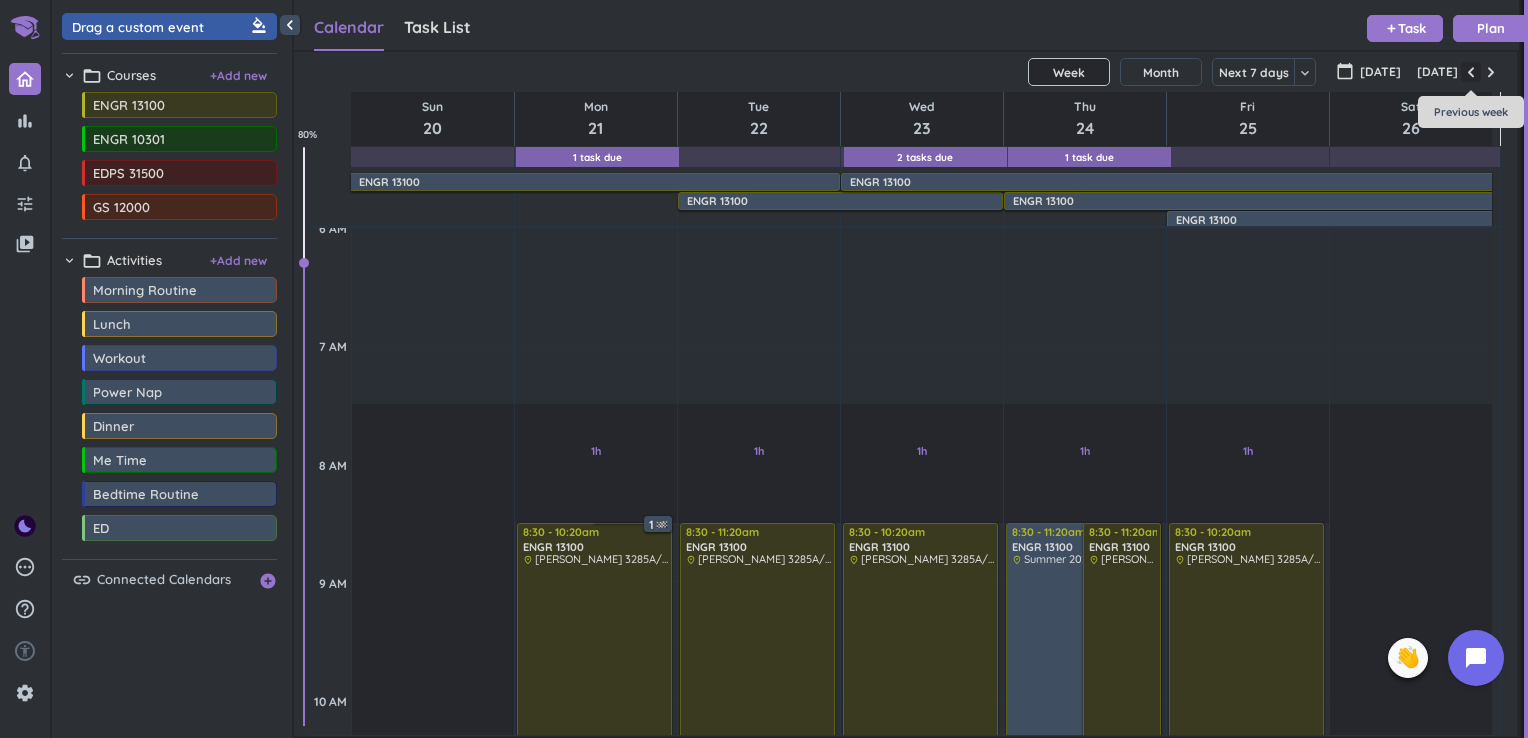 click at bounding box center [1471, 72] 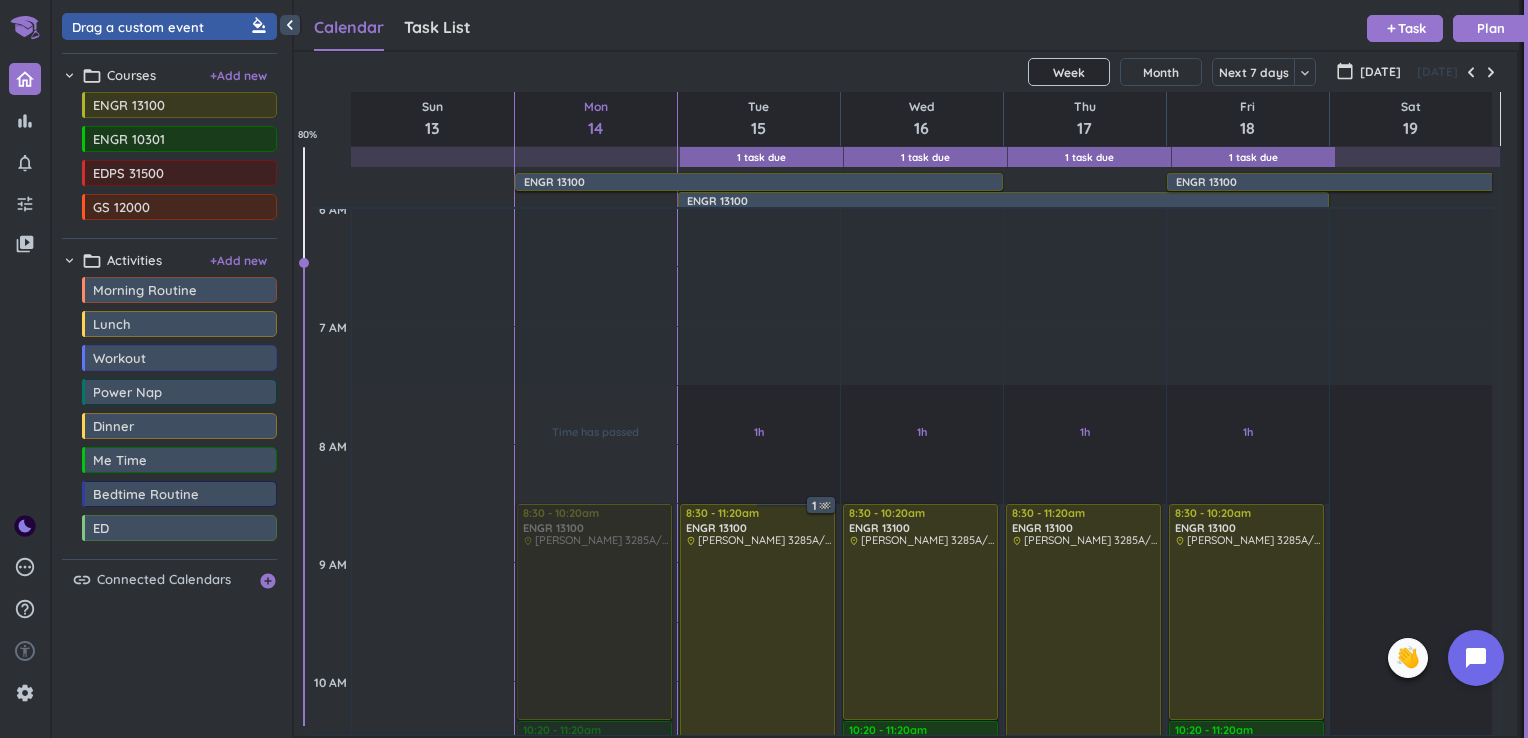 scroll, scrollTop: 466, scrollLeft: 0, axis: vertical 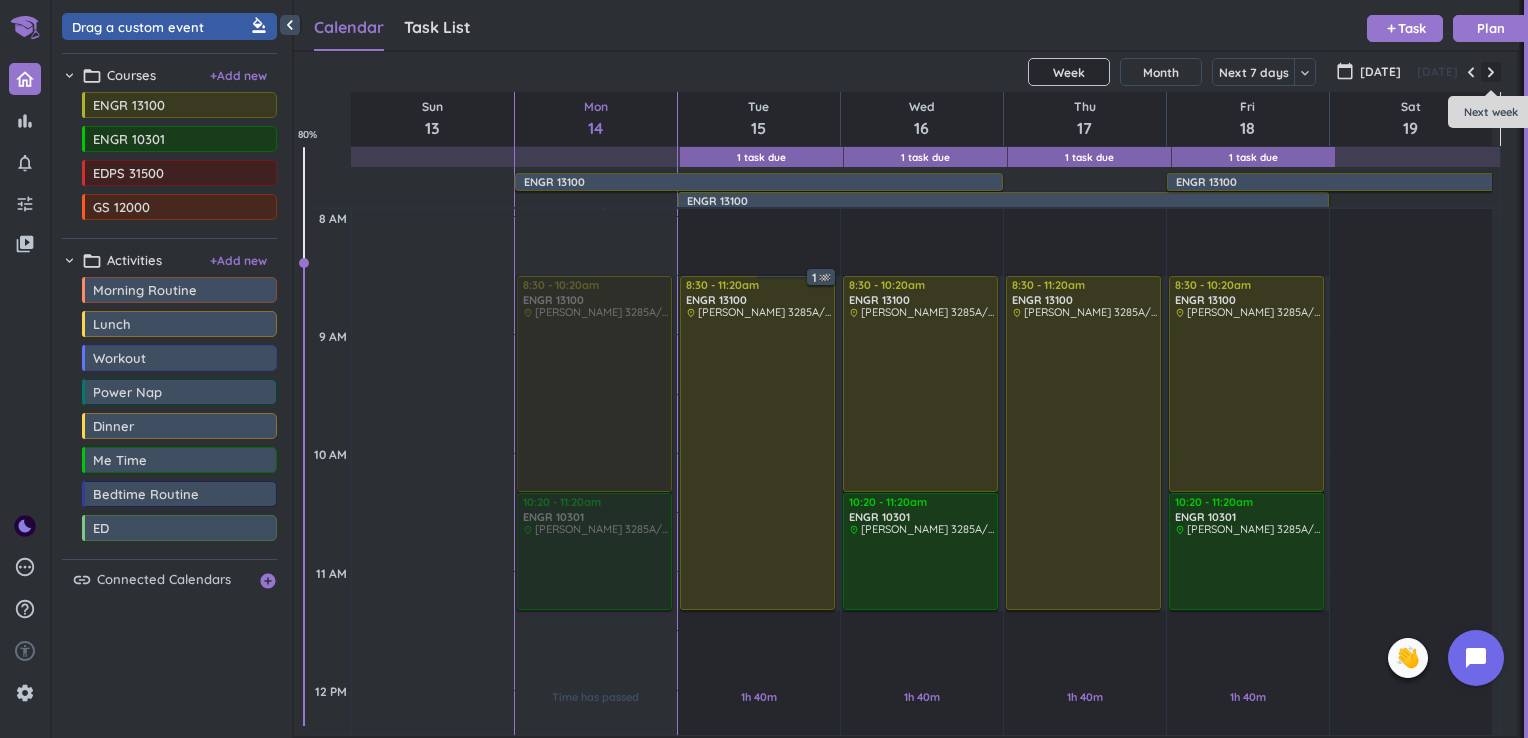 click at bounding box center [1491, 72] 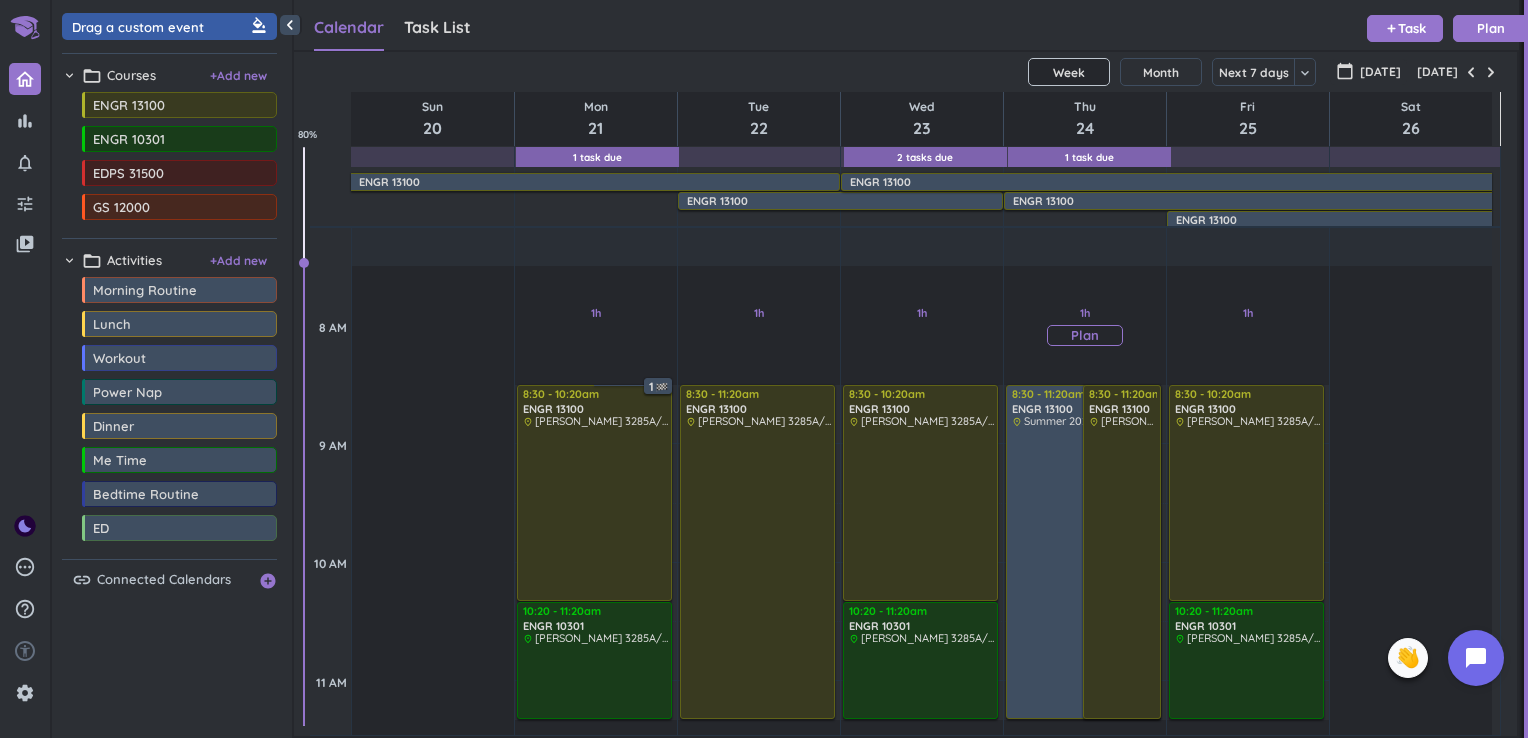 scroll, scrollTop: 376, scrollLeft: 0, axis: vertical 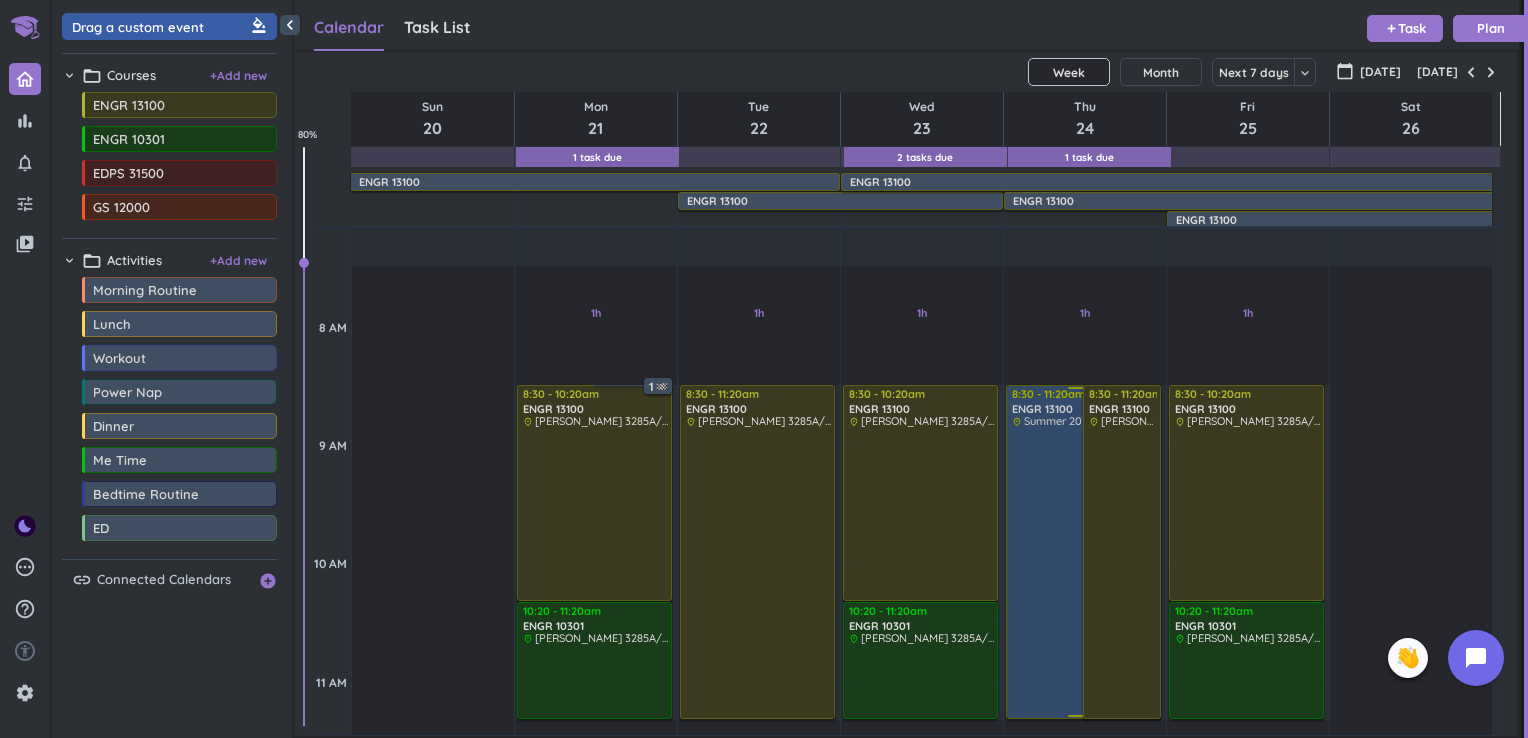 click at bounding box center [1085, 572] 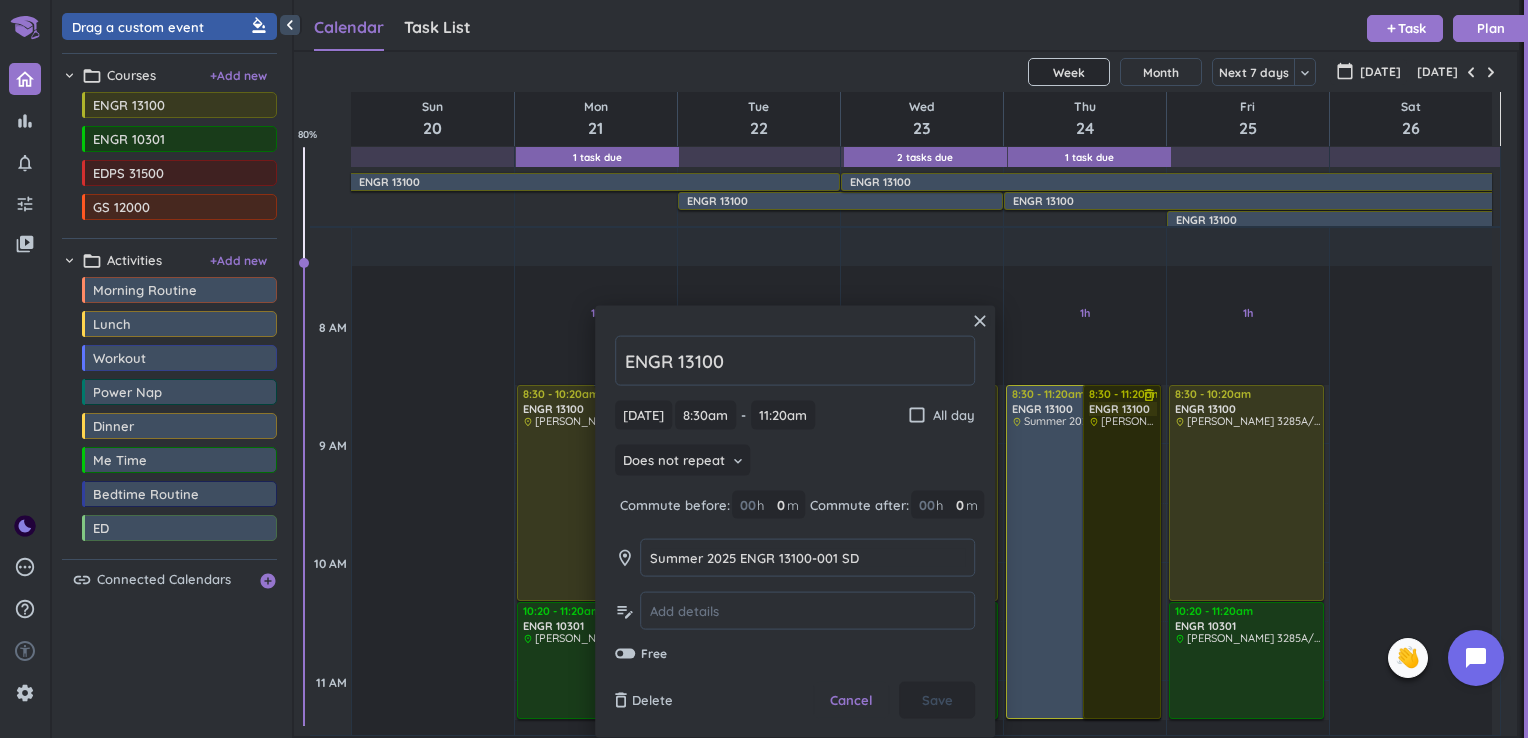 click on "8:30 - 11:20am ENGR 13100 delete_outline place [PERSON_NAME] 3285A/B" at bounding box center (1122, 552) 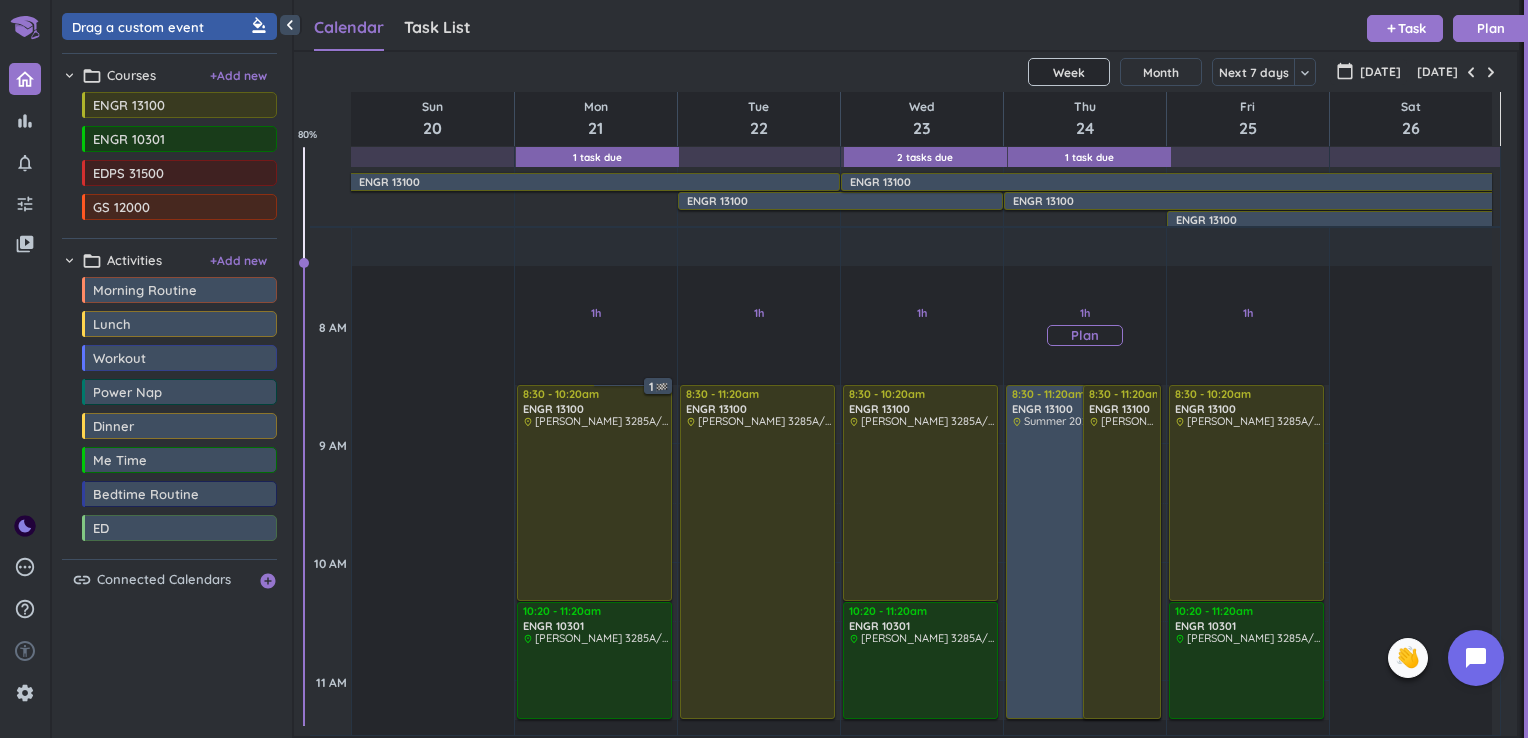click on "1h  Past due Plan" at bounding box center [1084, 326] 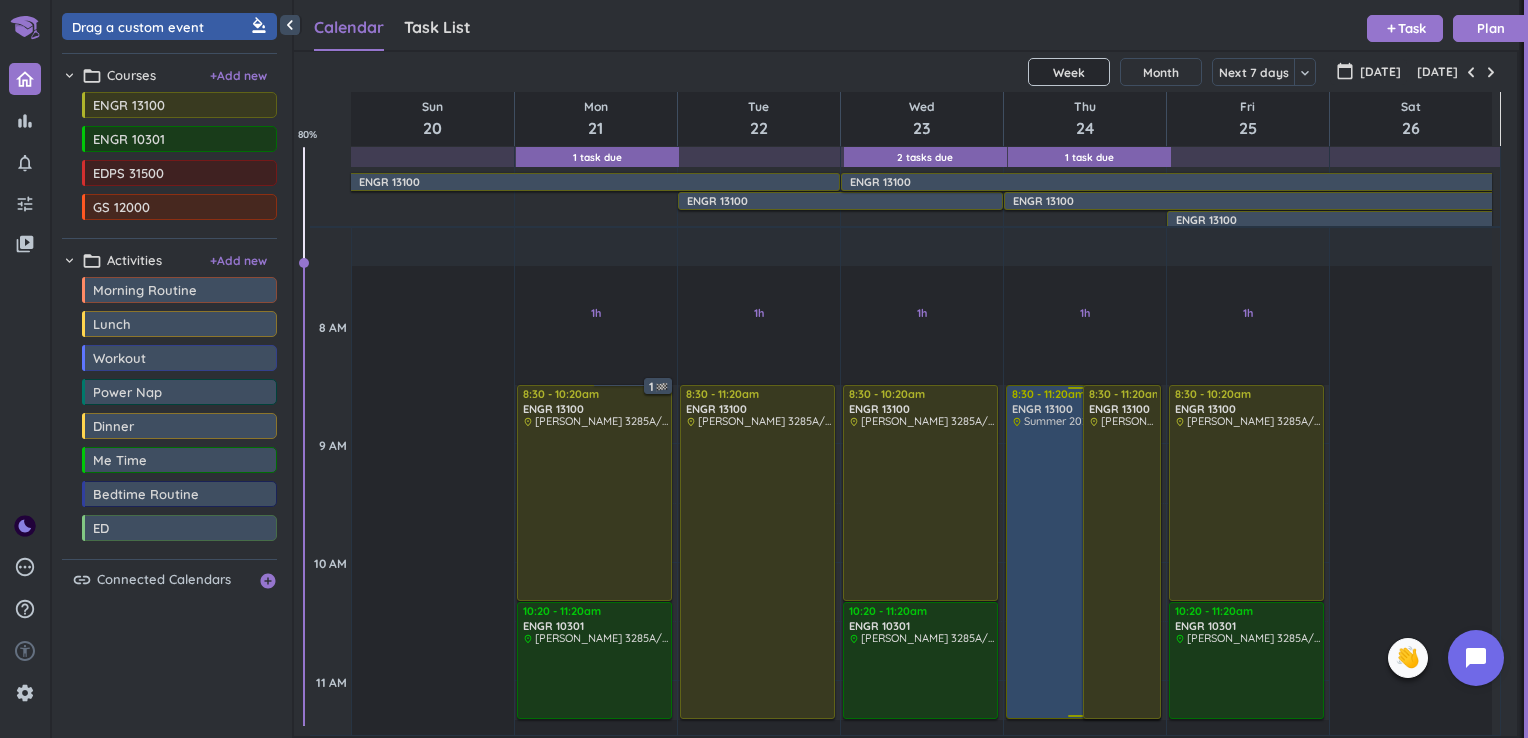 click at bounding box center [1085, 572] 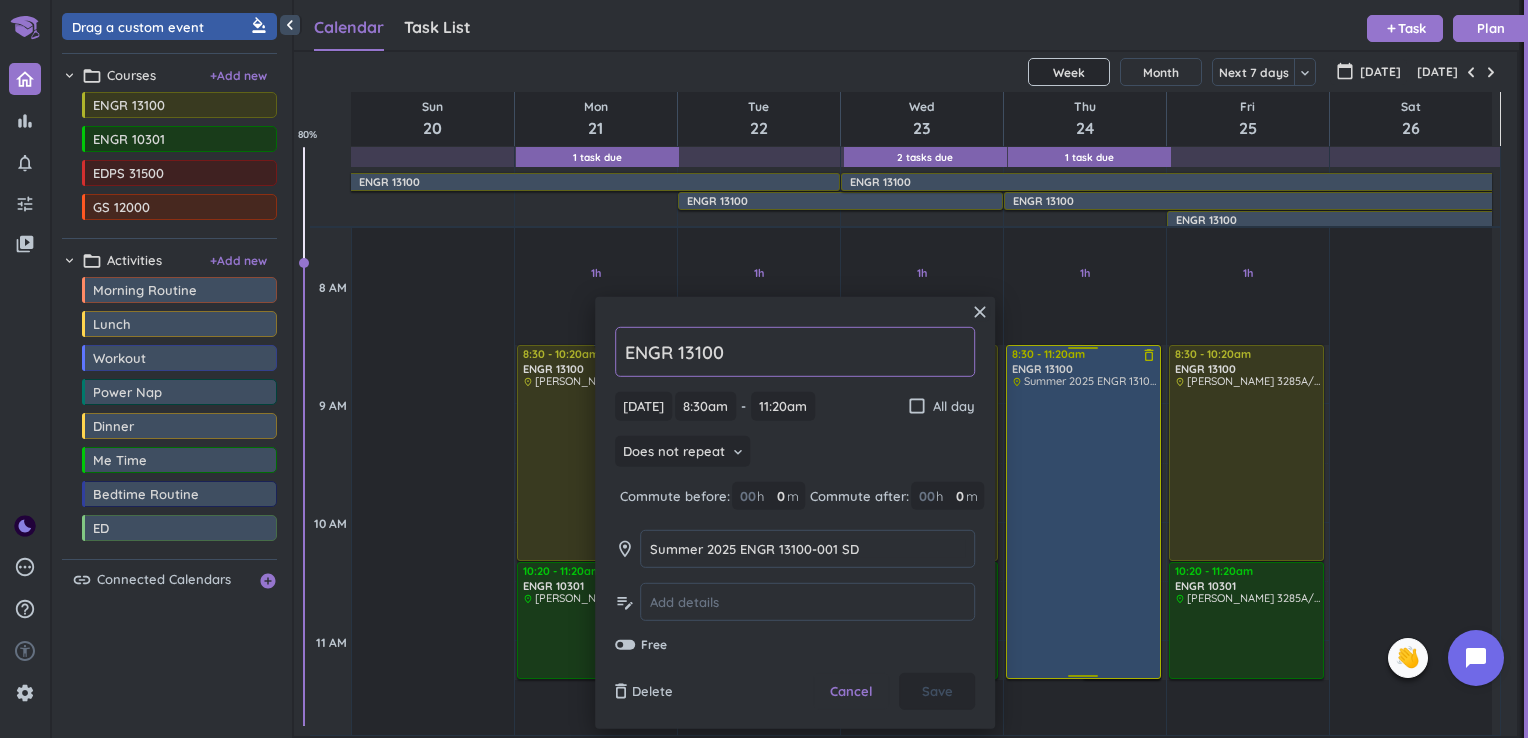 scroll, scrollTop: 418, scrollLeft: 0, axis: vertical 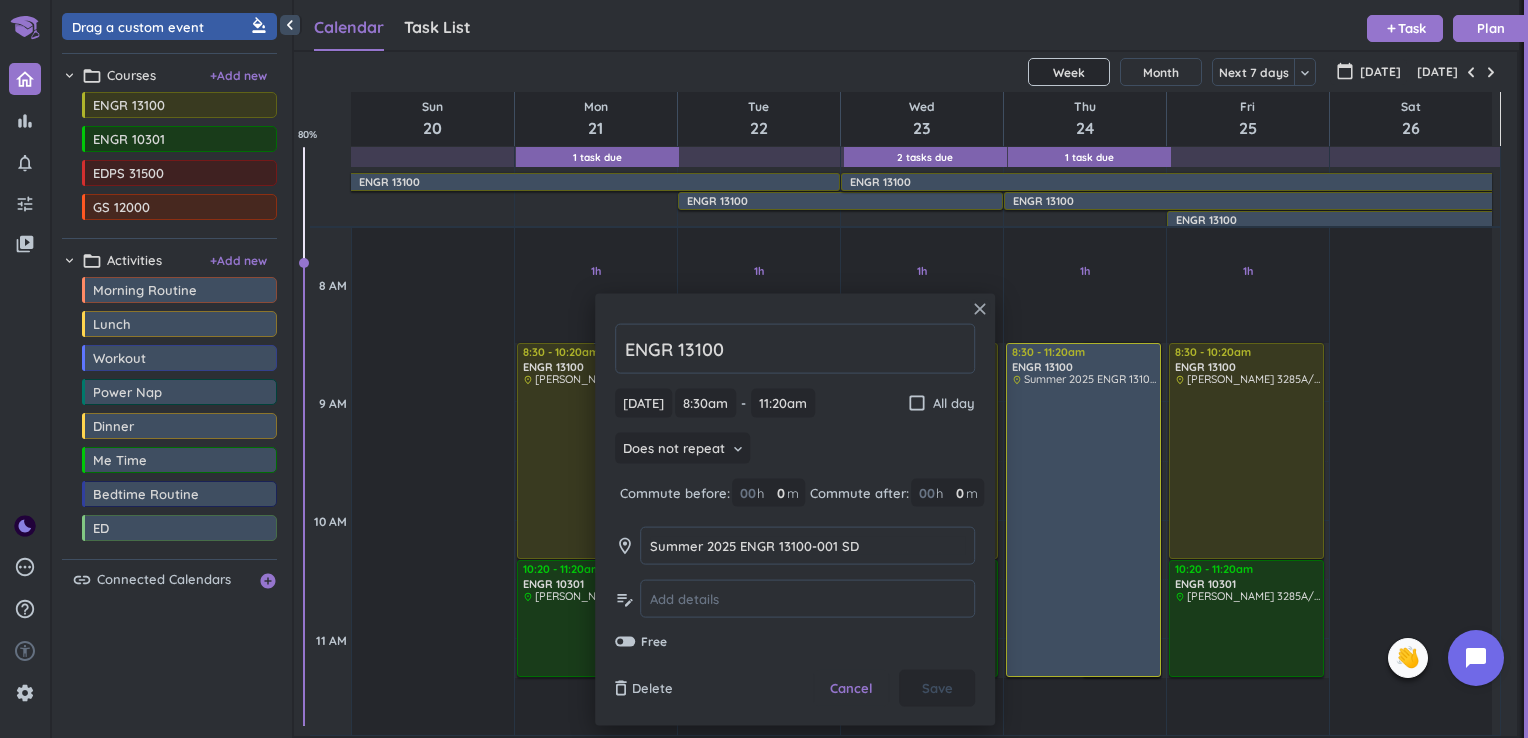 click on "close" at bounding box center (980, 309) 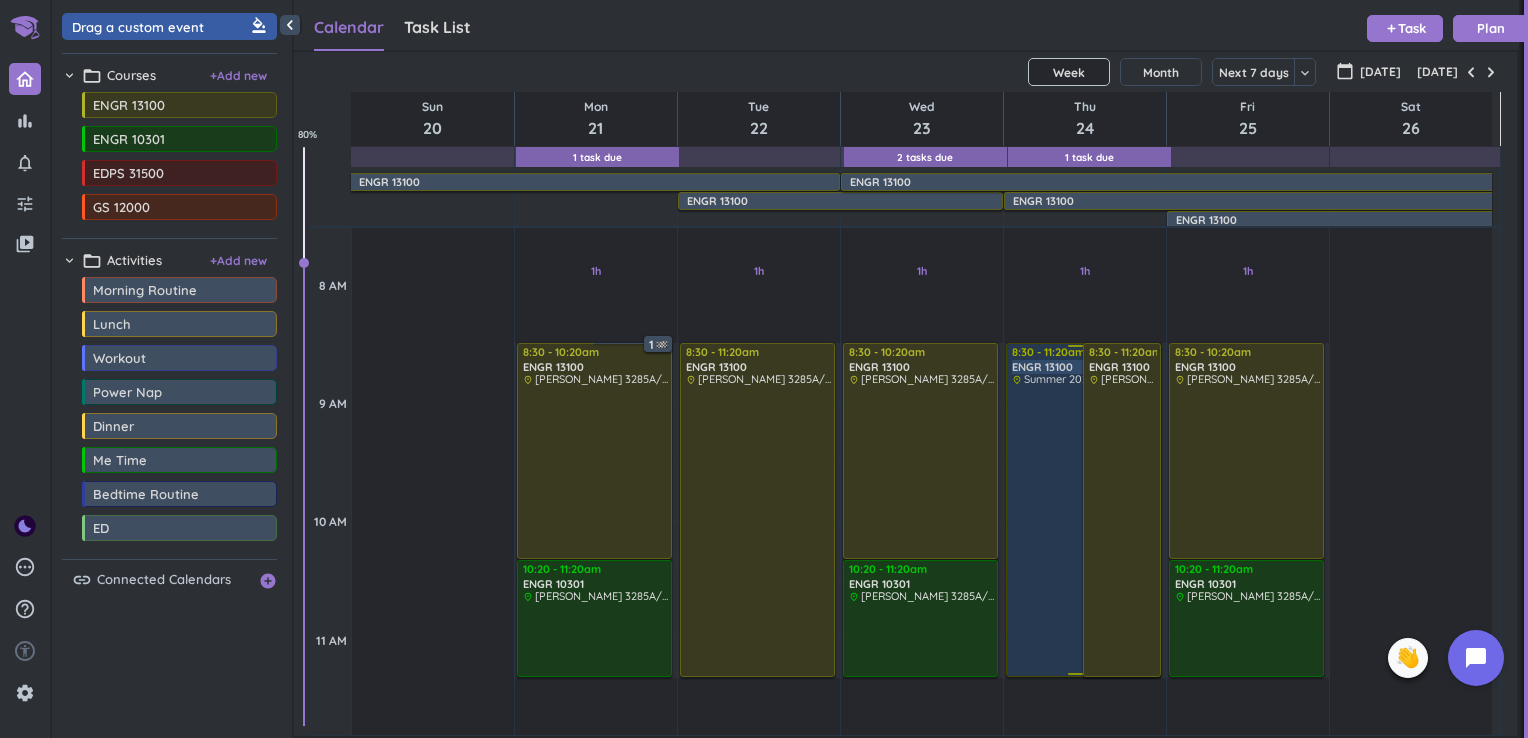 drag, startPoint x: 1028, startPoint y: 386, endPoint x: 1035, endPoint y: 397, distance: 13.038404 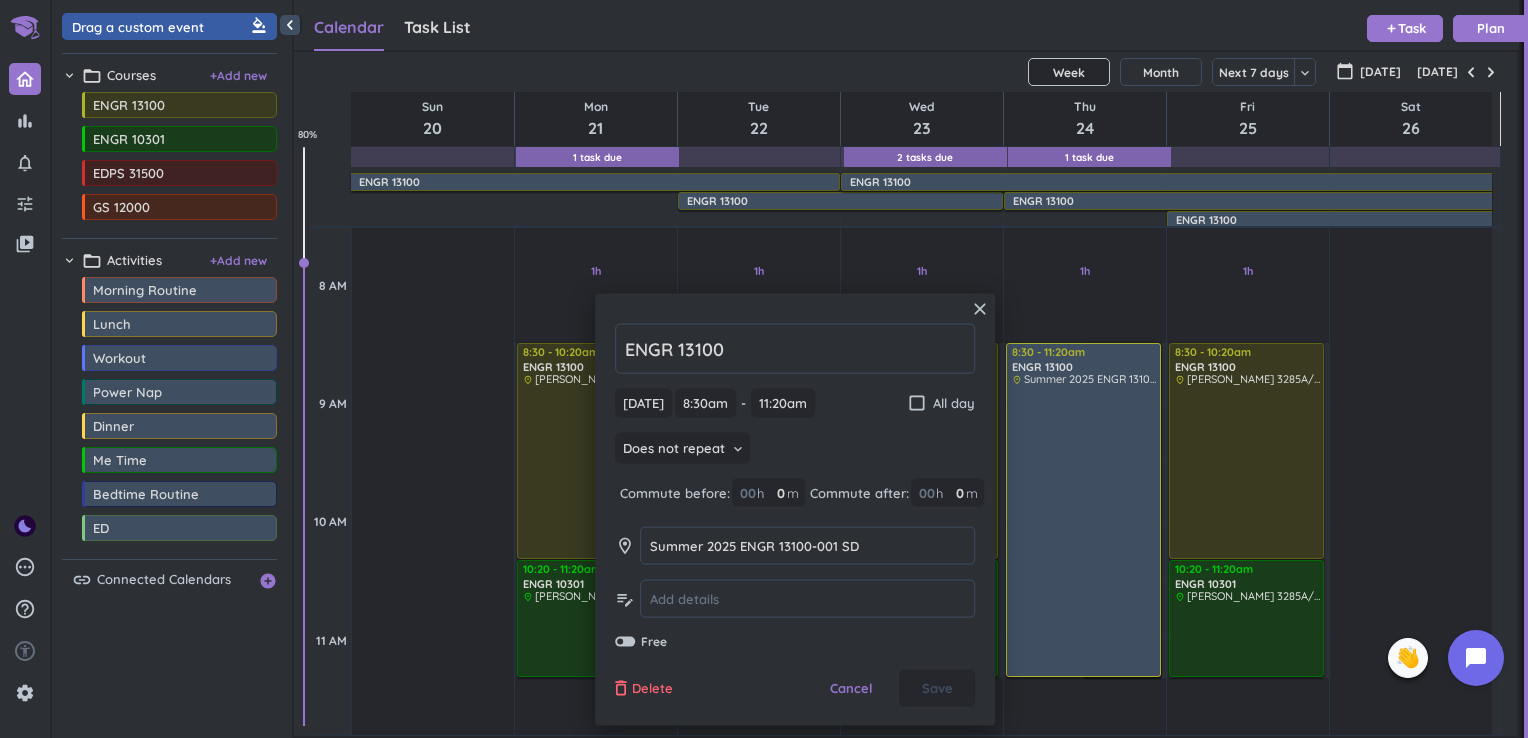 click on "Delete" at bounding box center (652, 688) 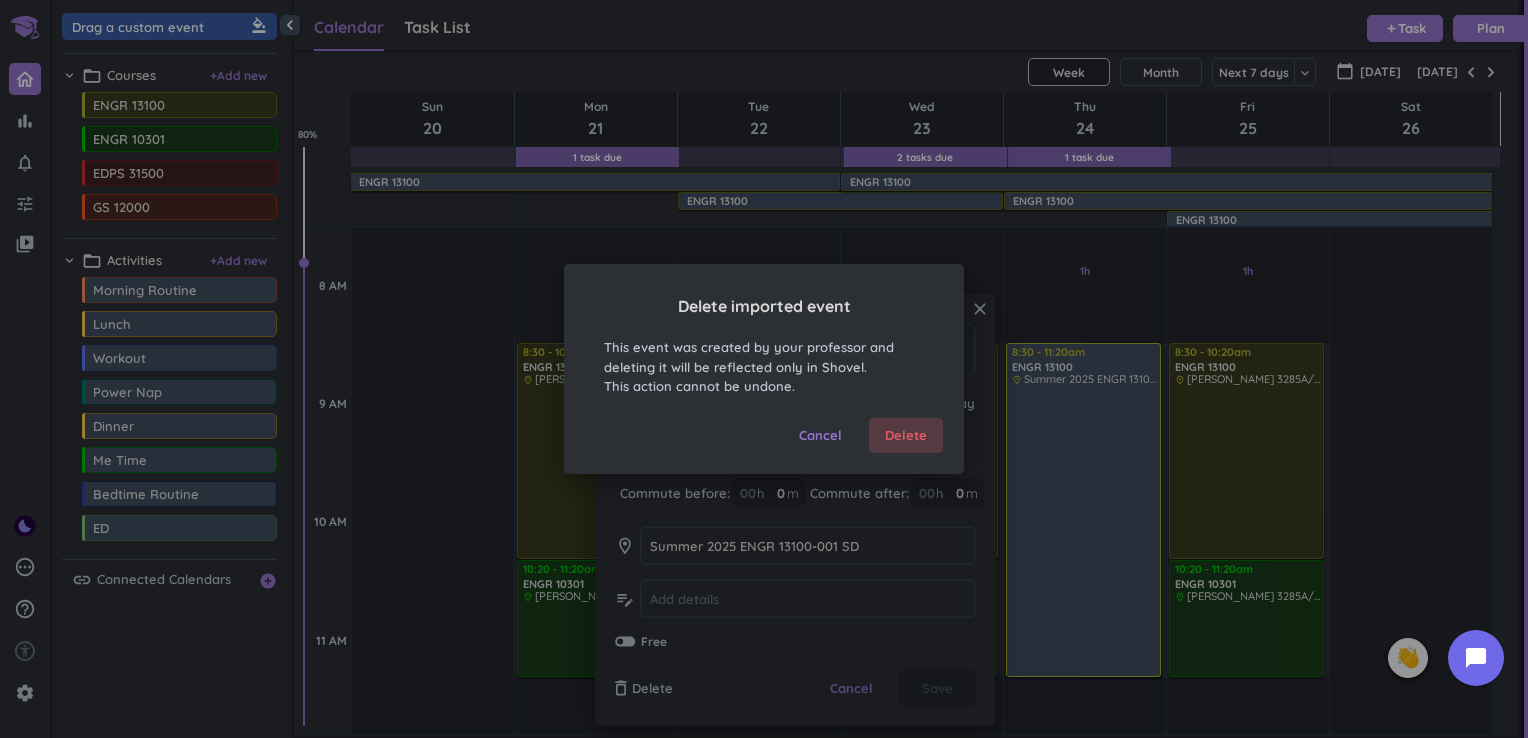 click on "Delete" at bounding box center [906, 436] 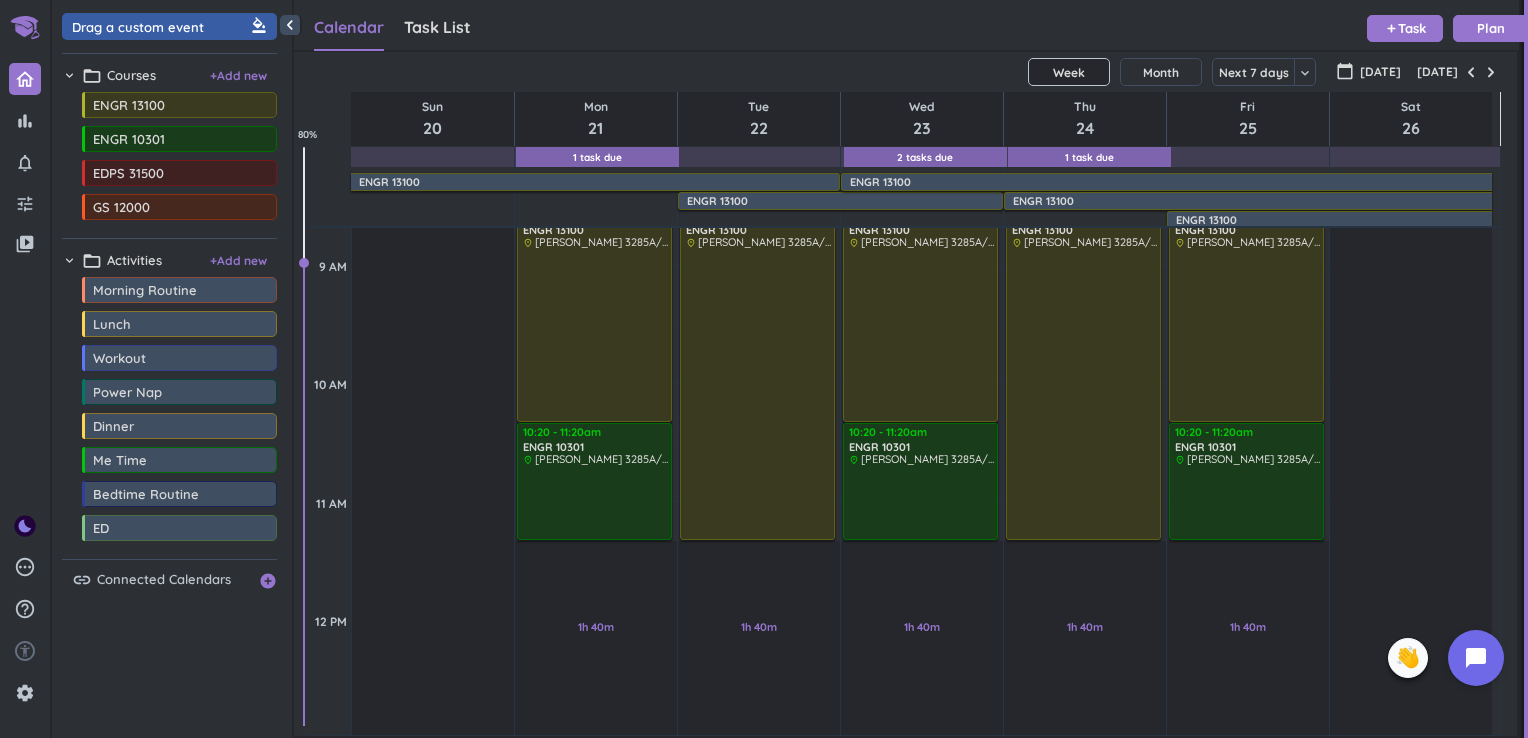 scroll, scrollTop: 554, scrollLeft: 0, axis: vertical 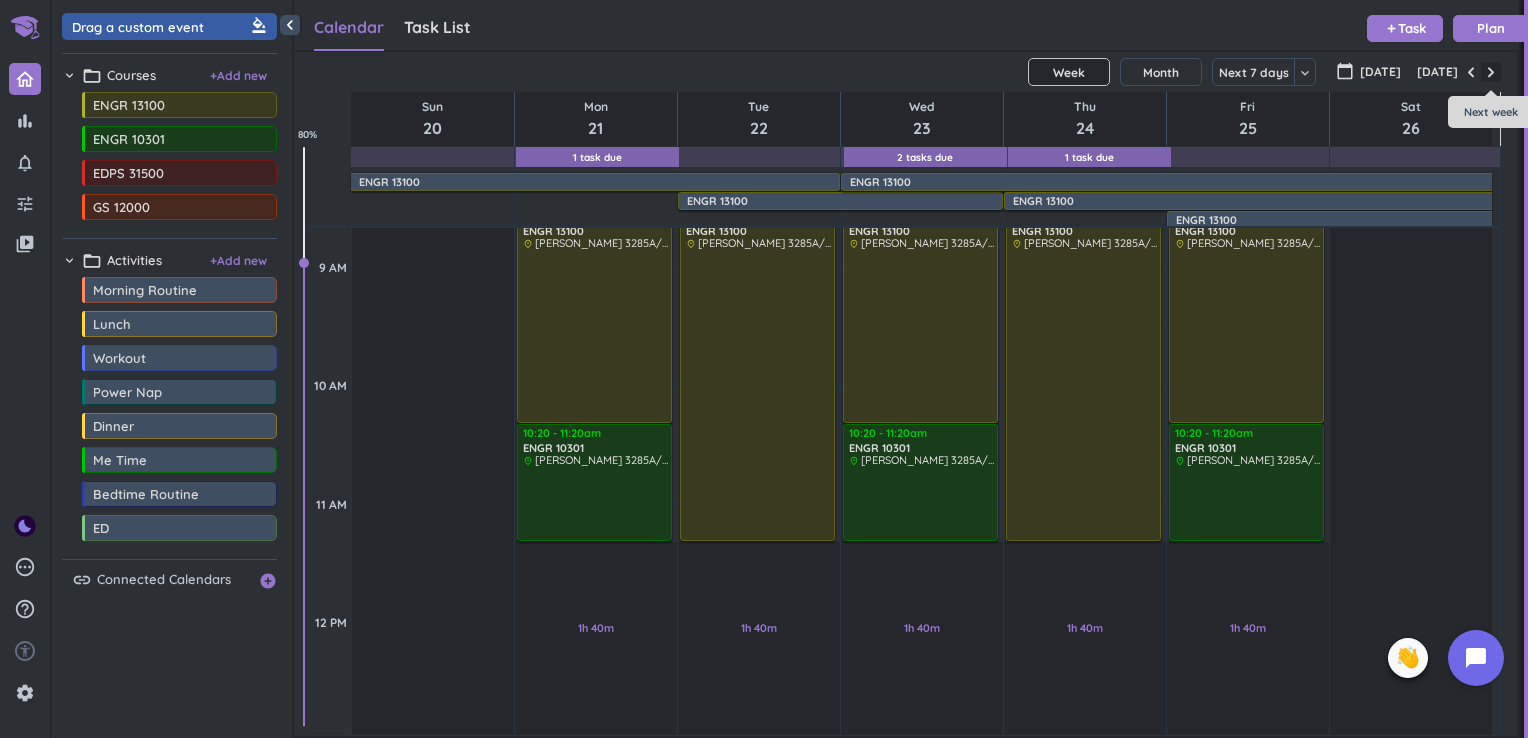 click at bounding box center [1491, 72] 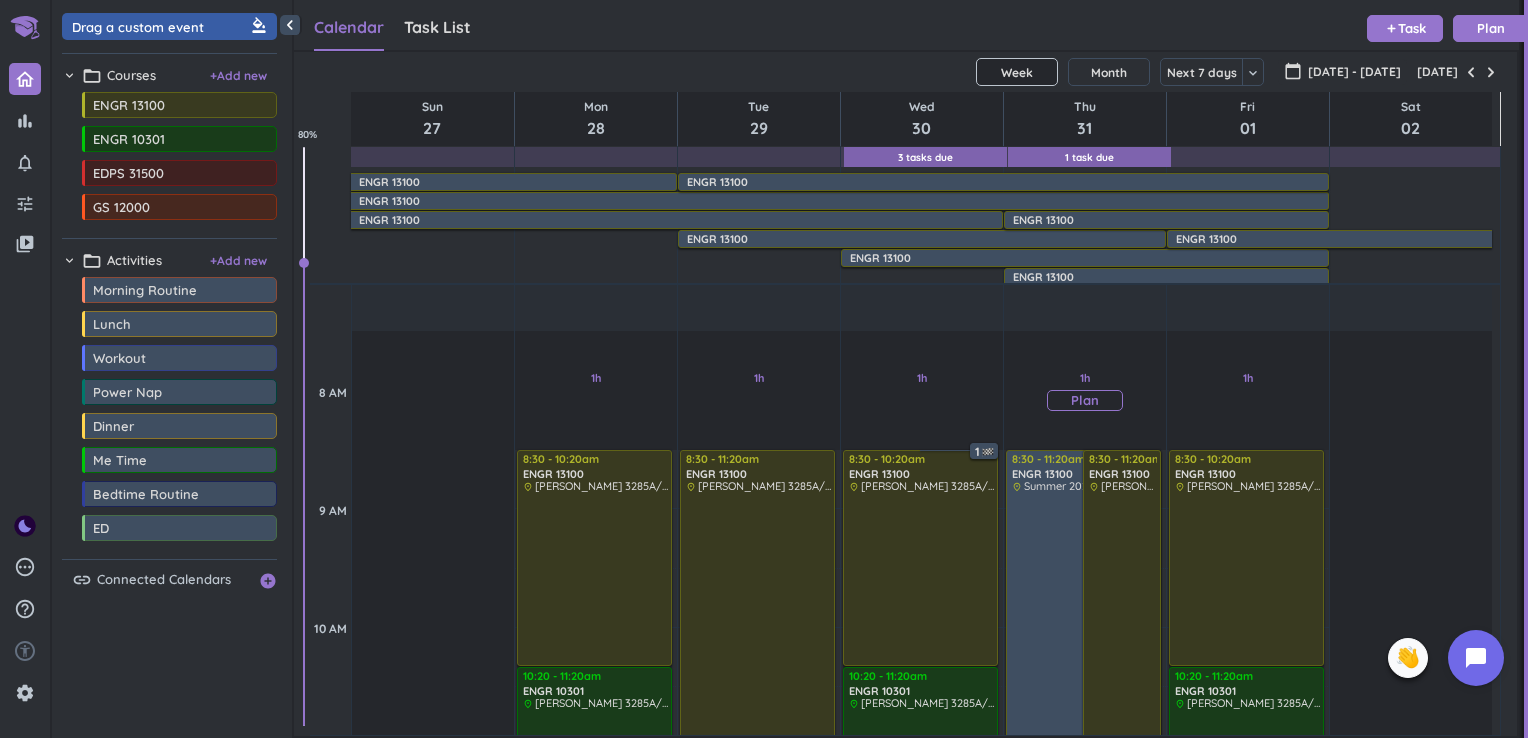 scroll, scrollTop: 371, scrollLeft: 0, axis: vertical 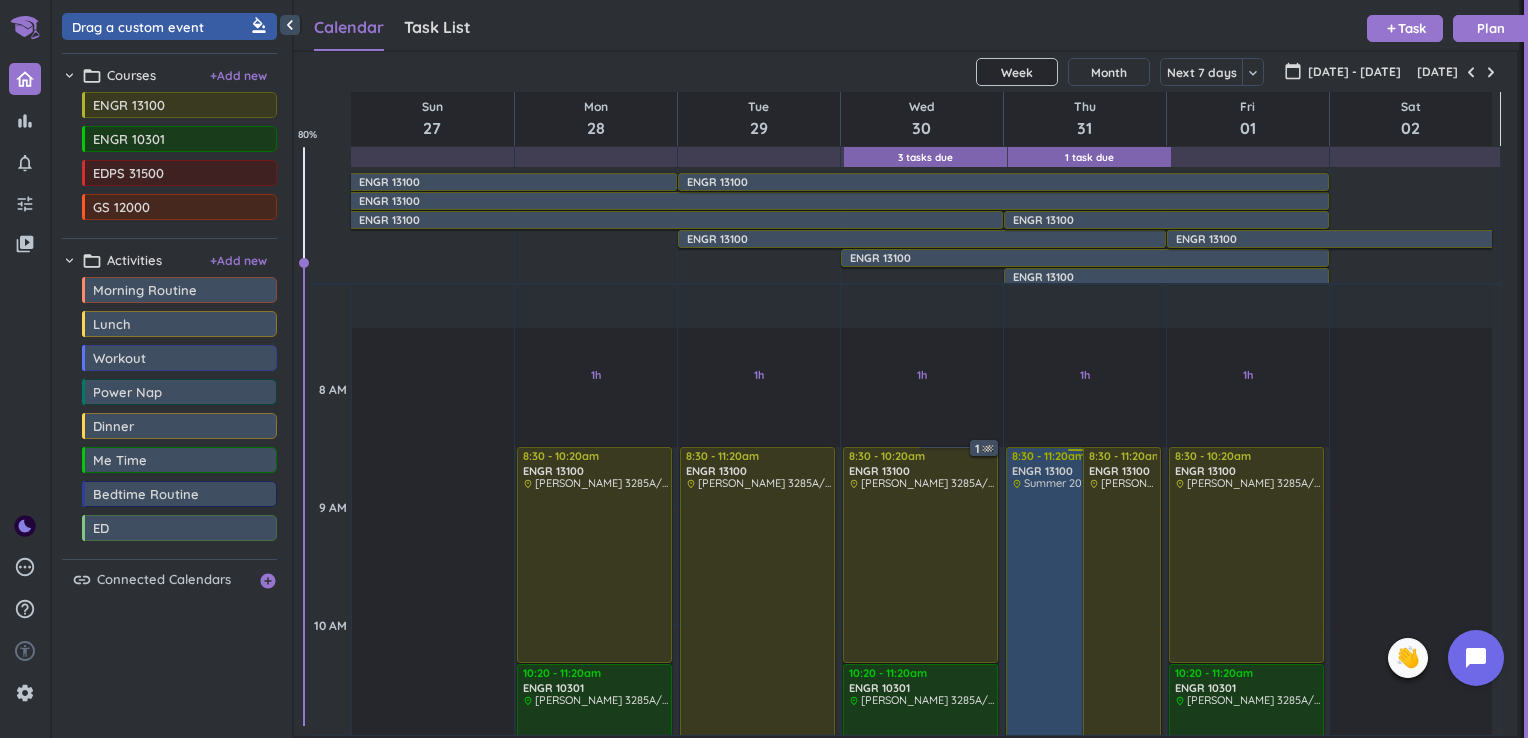 click at bounding box center [1085, 634] 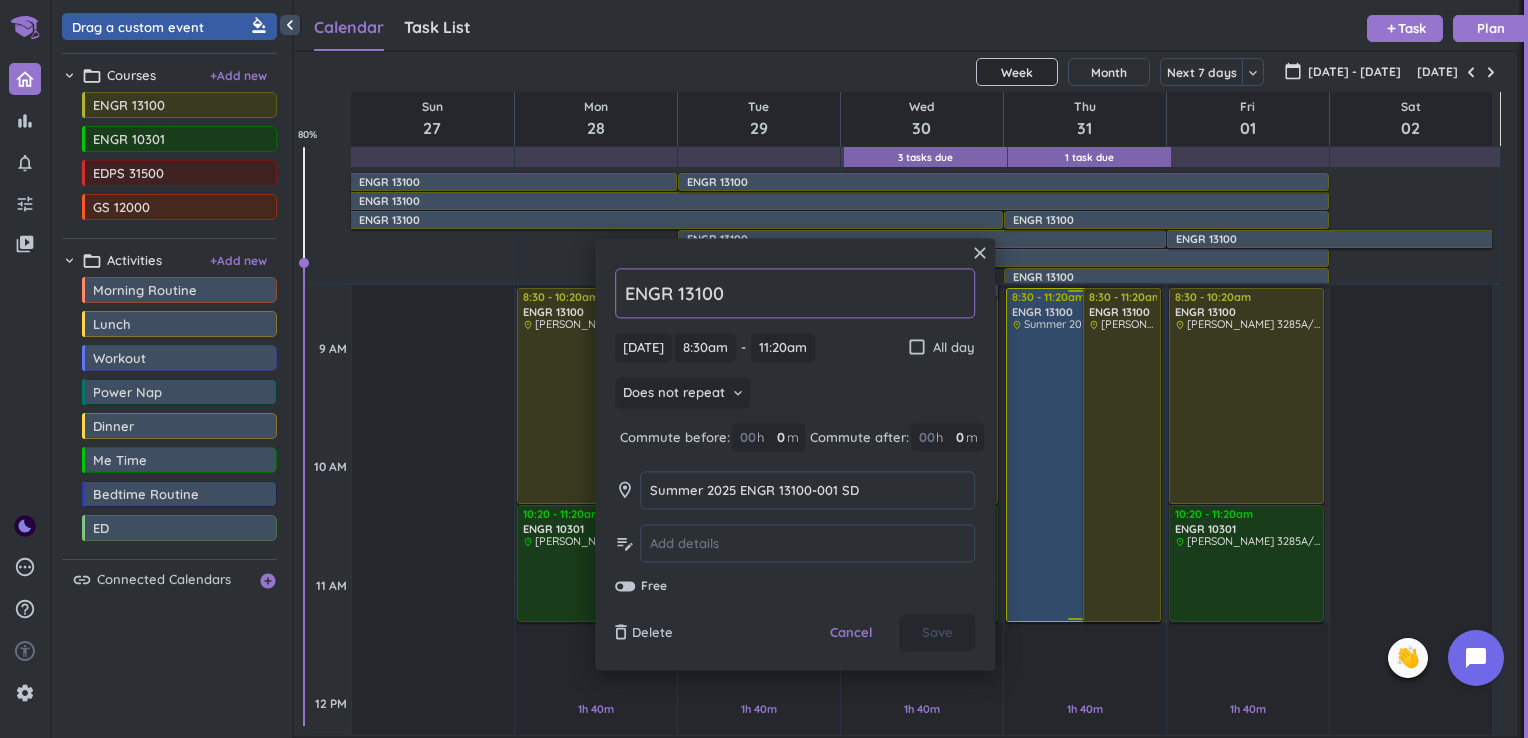 scroll, scrollTop: 531, scrollLeft: 0, axis: vertical 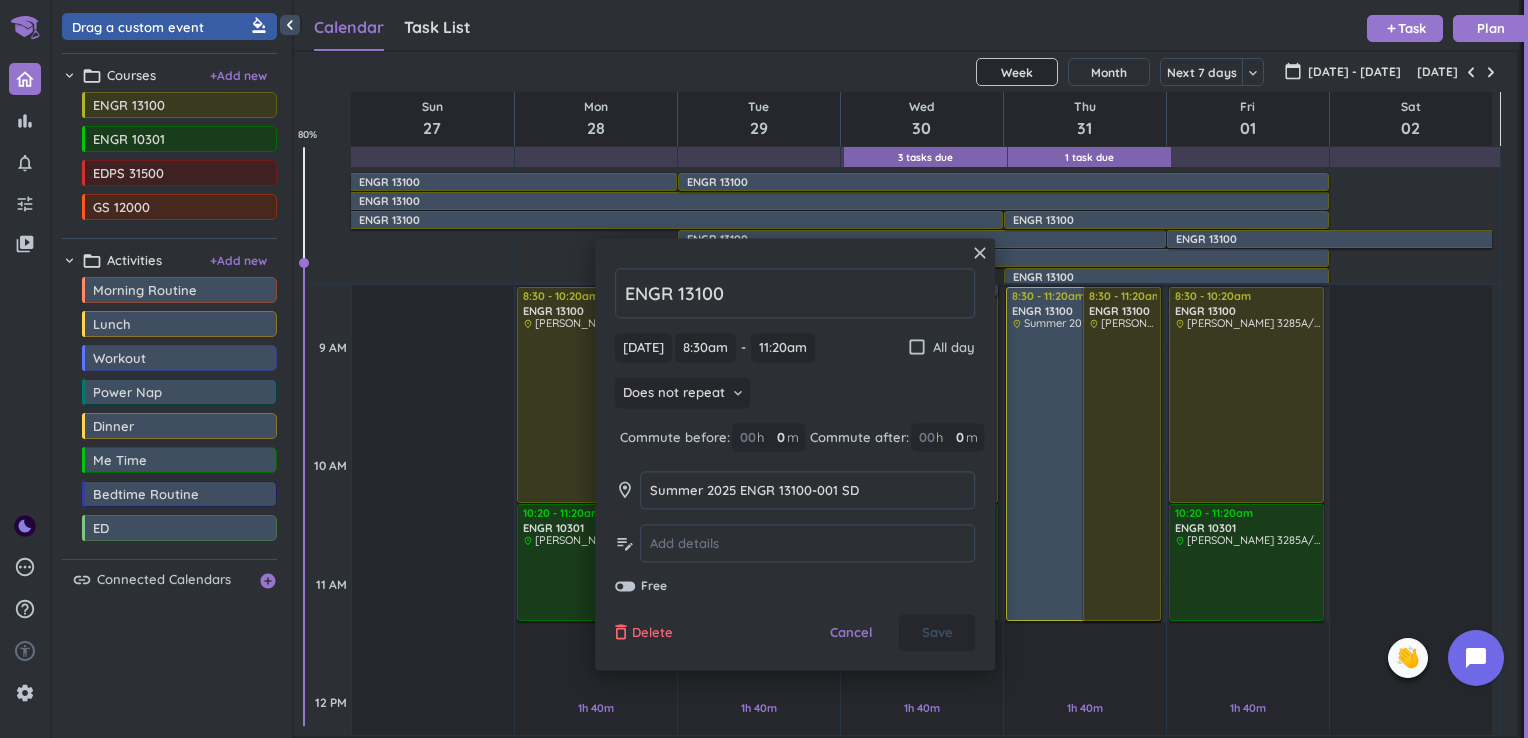 click on "Delete" at bounding box center [652, 633] 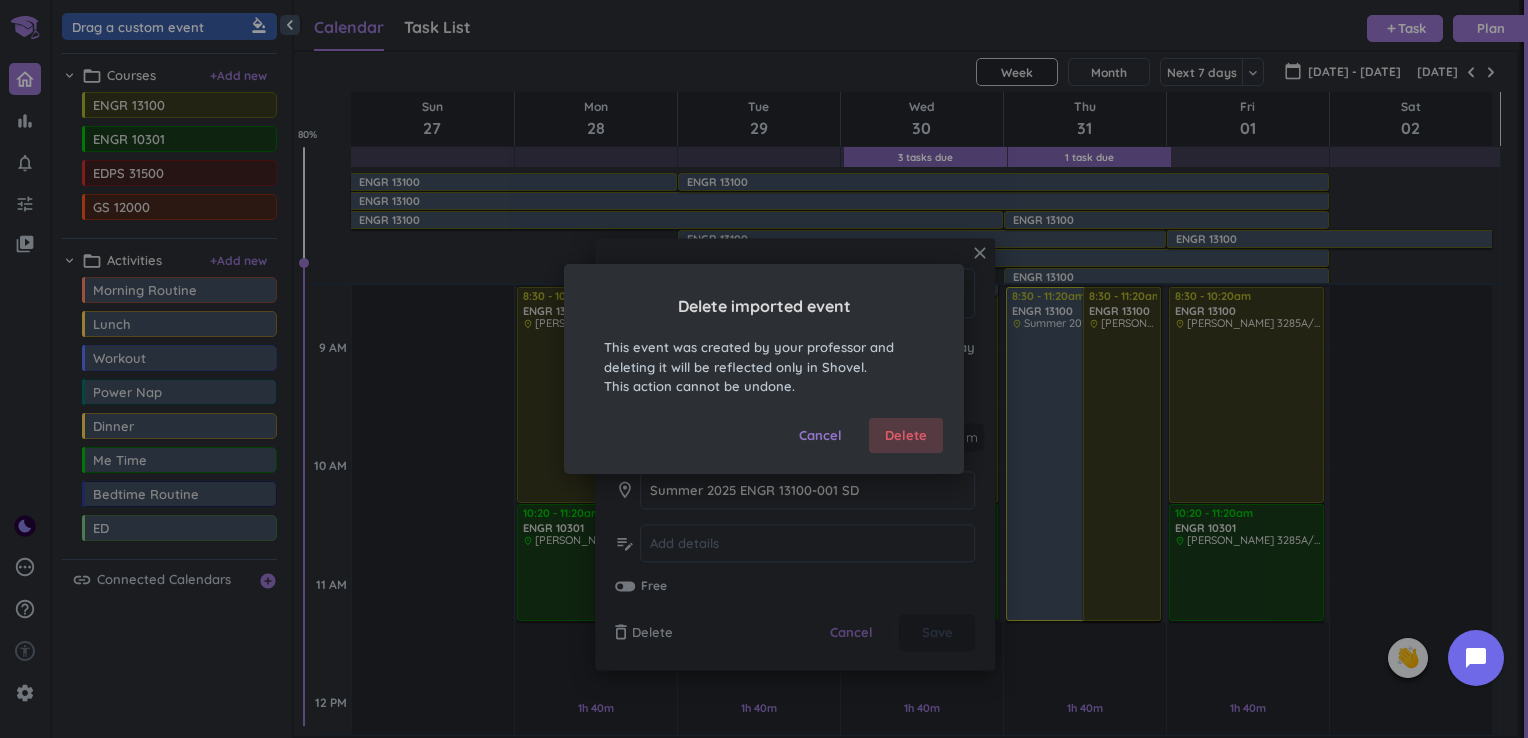 click on "Delete" at bounding box center [906, 436] 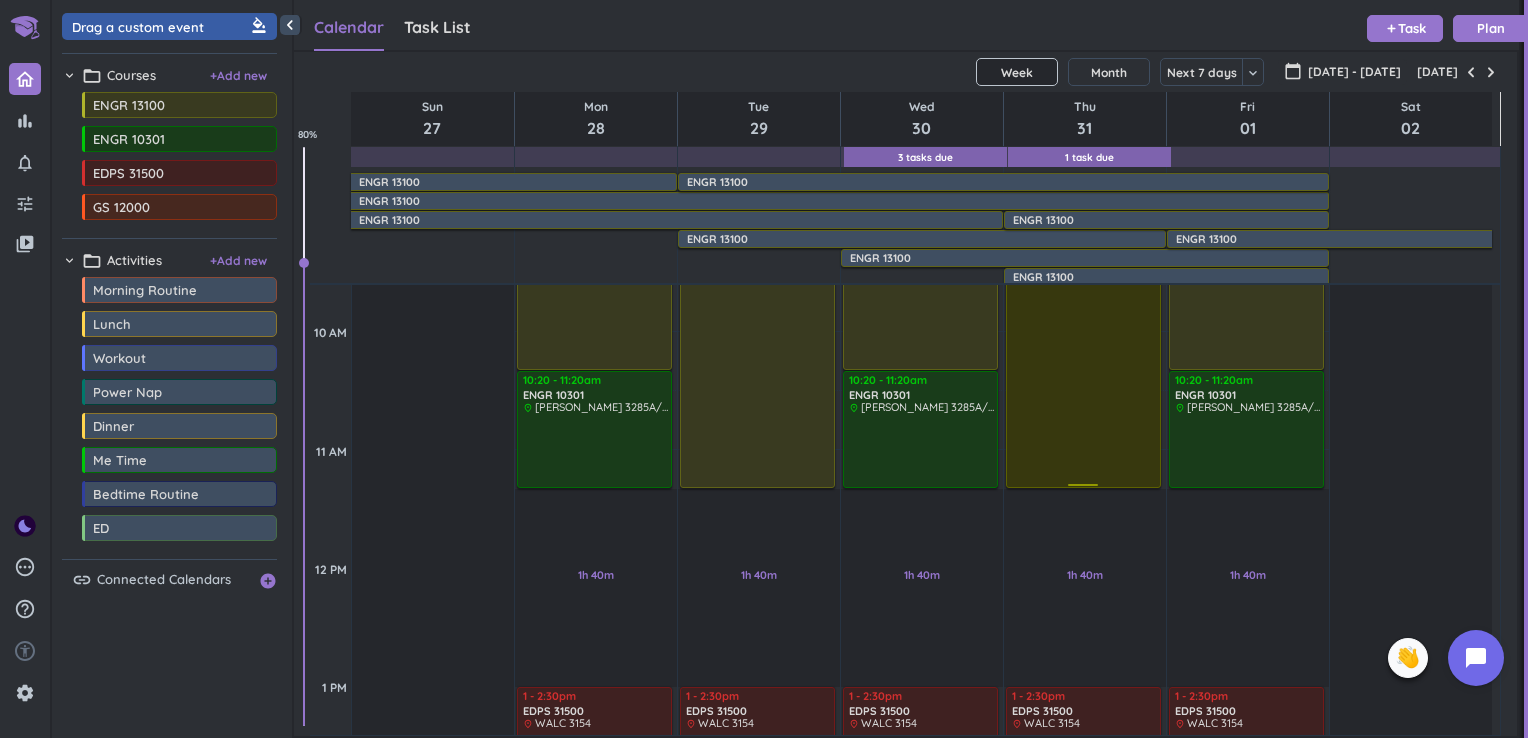 scroll, scrollTop: 655, scrollLeft: 0, axis: vertical 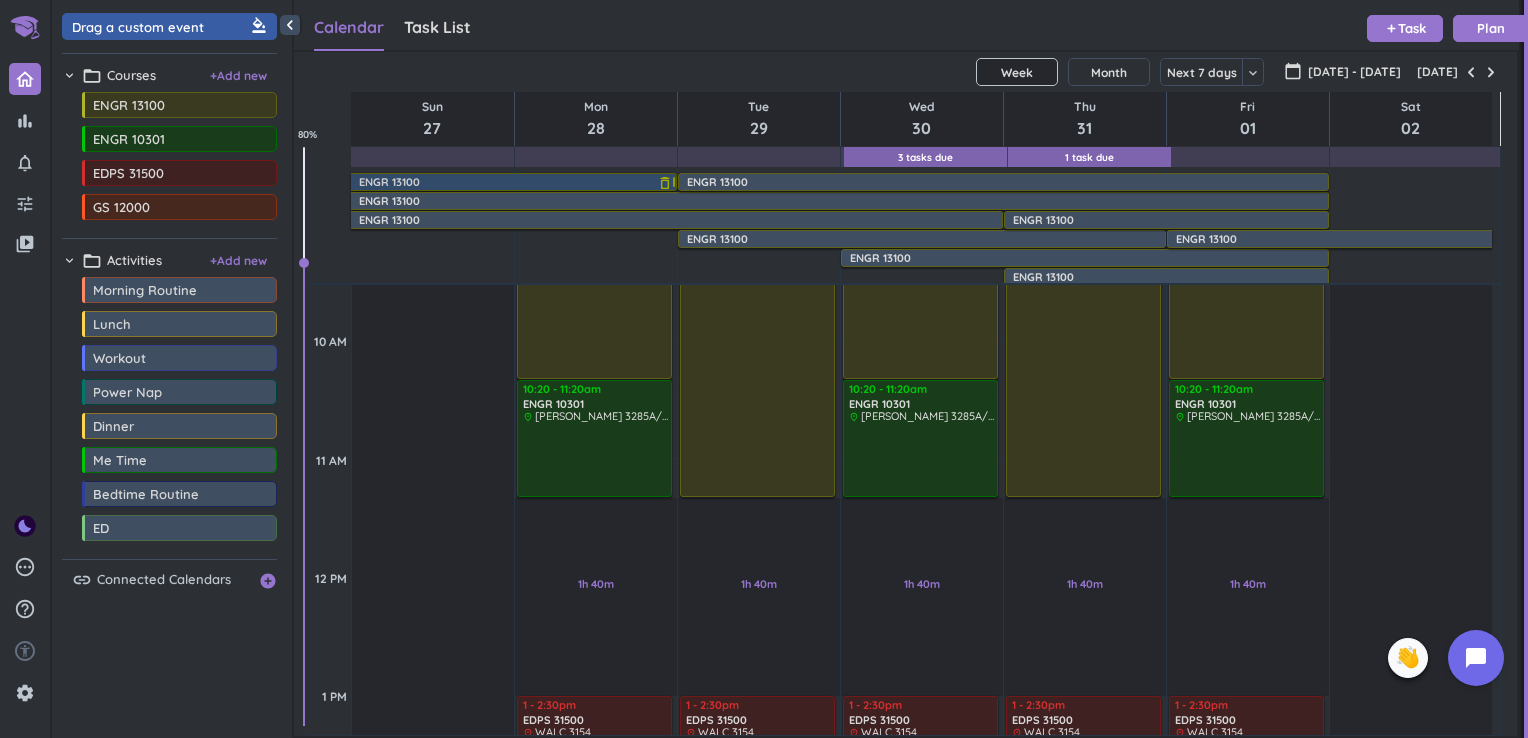 click on "ENGR 13100" at bounding box center [516, 182] 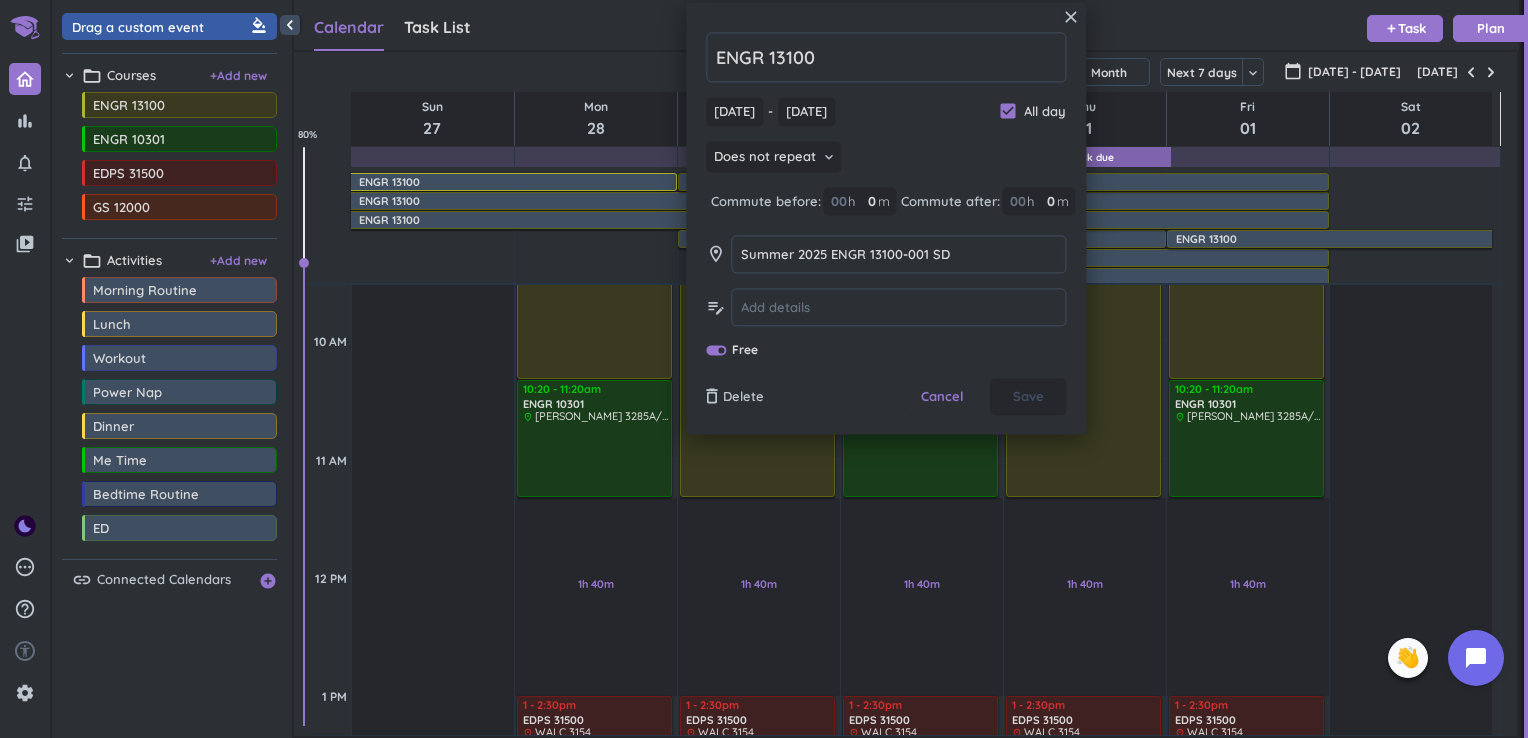click on "16h 30m Past due Plan" at bounding box center (433, 1021) 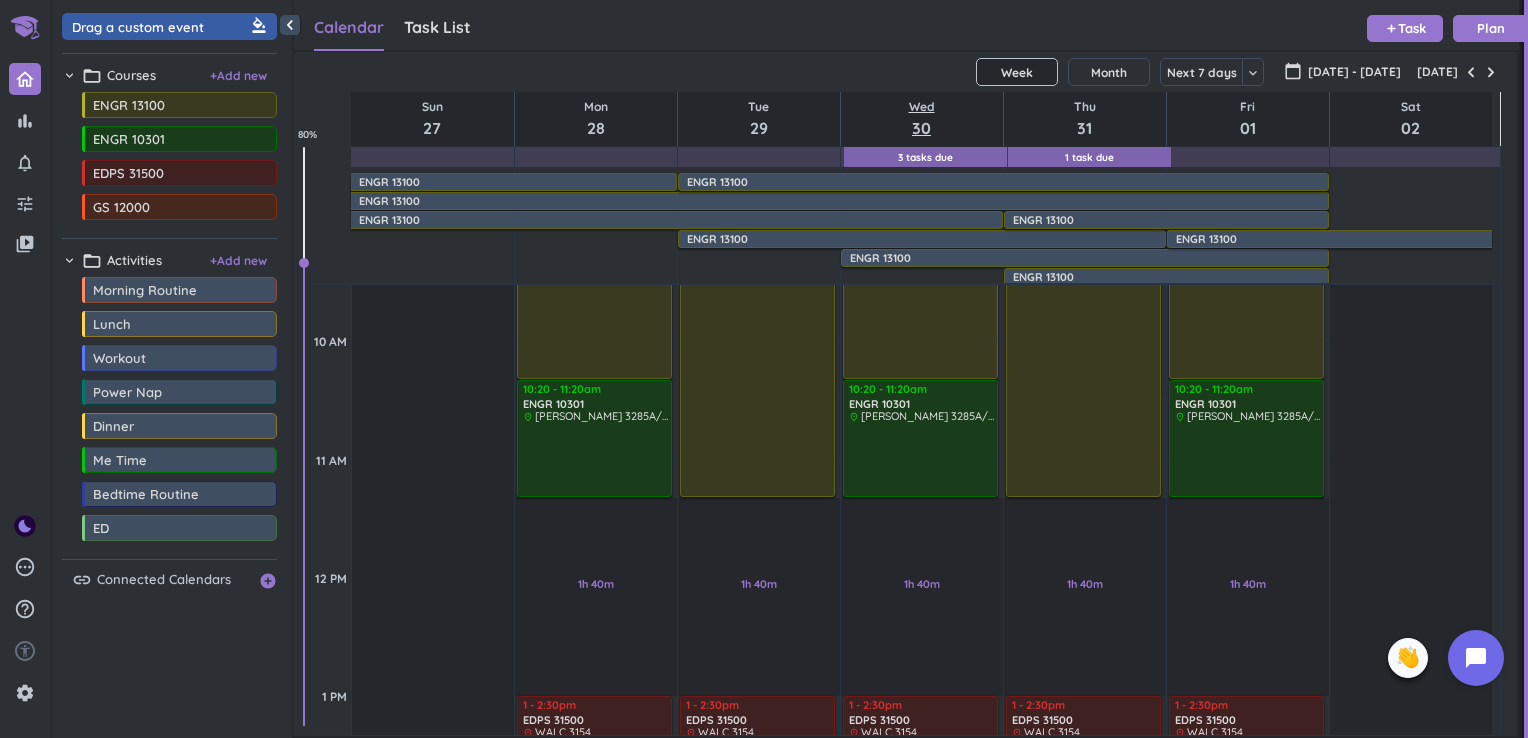 click on "30" at bounding box center (922, 128) 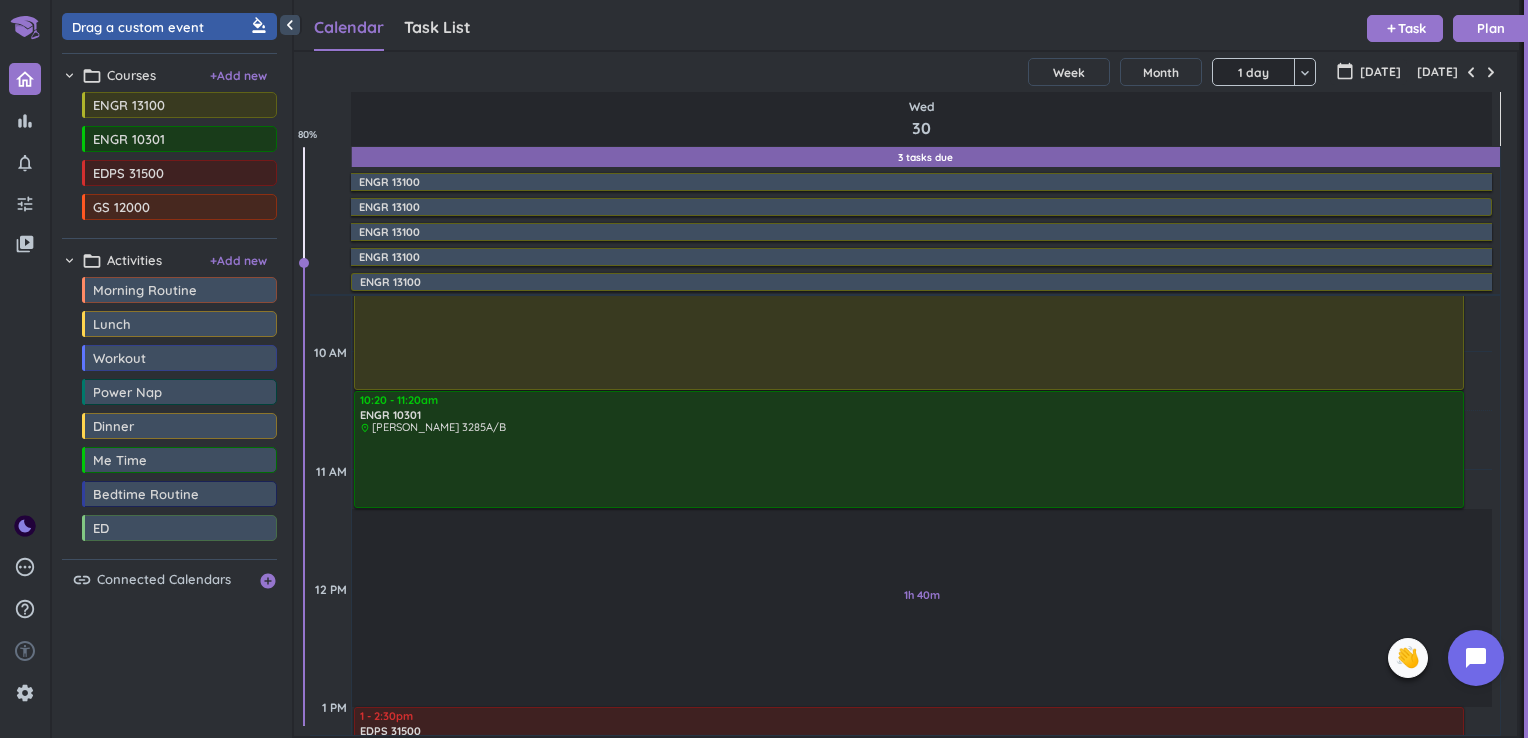 scroll, scrollTop: 238, scrollLeft: 0, axis: vertical 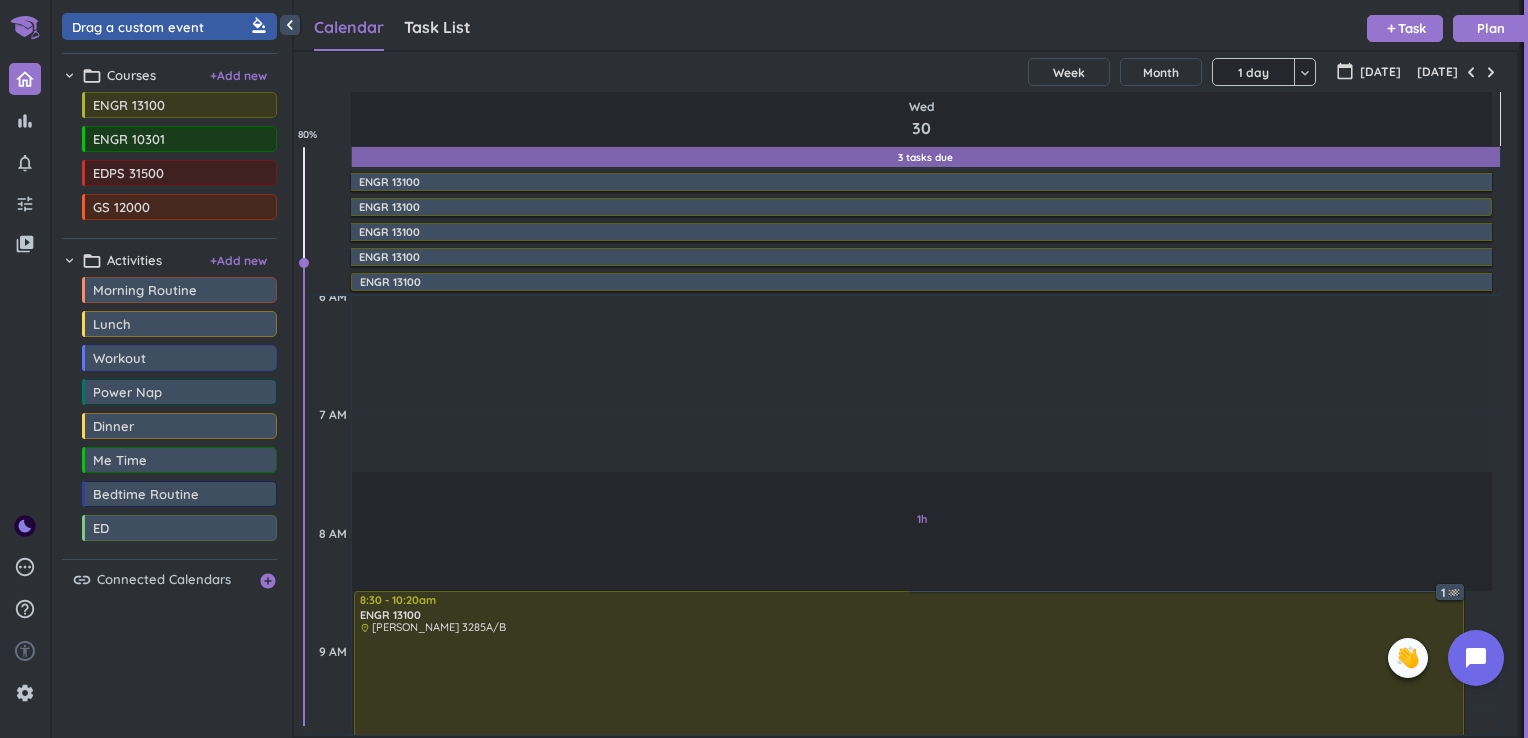 click on "30" at bounding box center [922, 128] 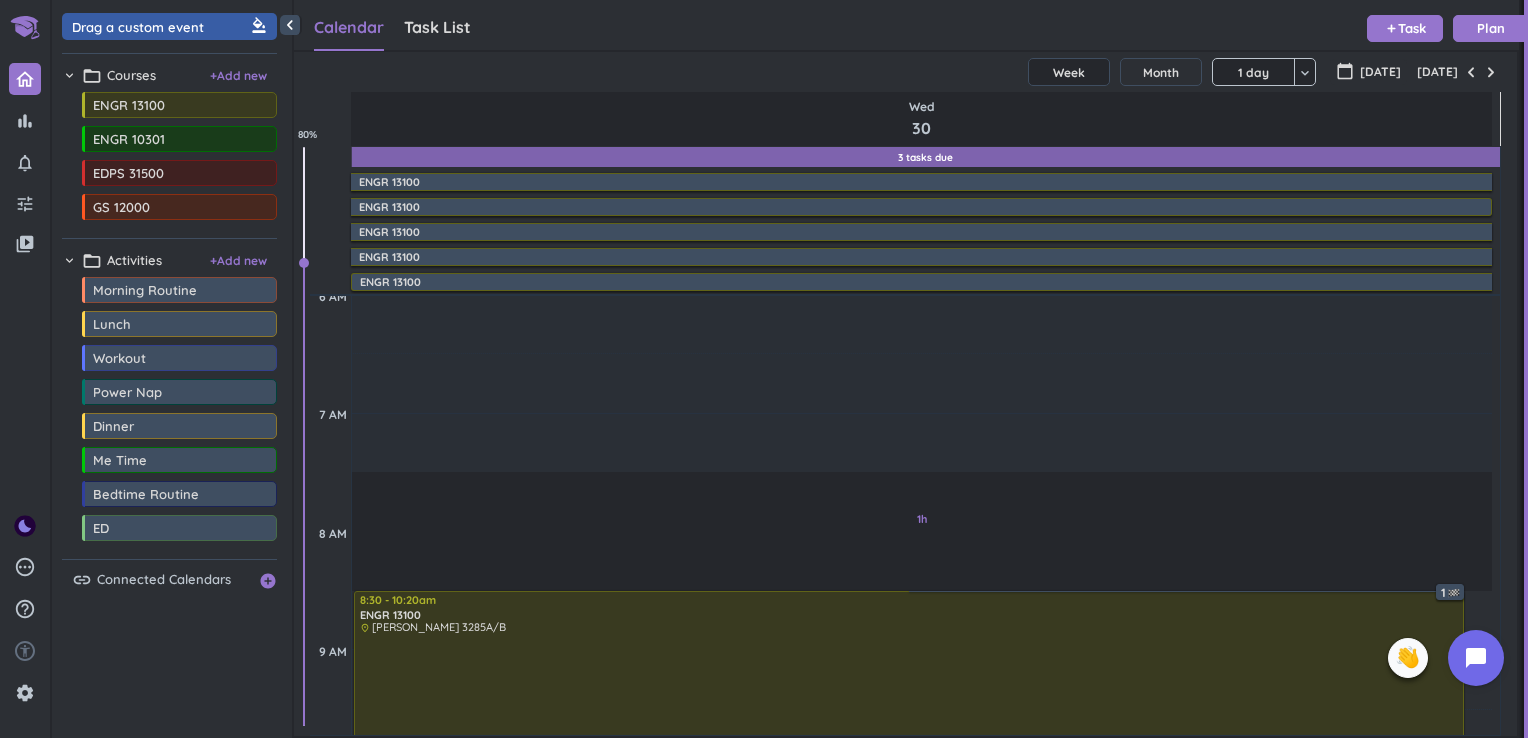 click on "Week" at bounding box center (1069, 72) 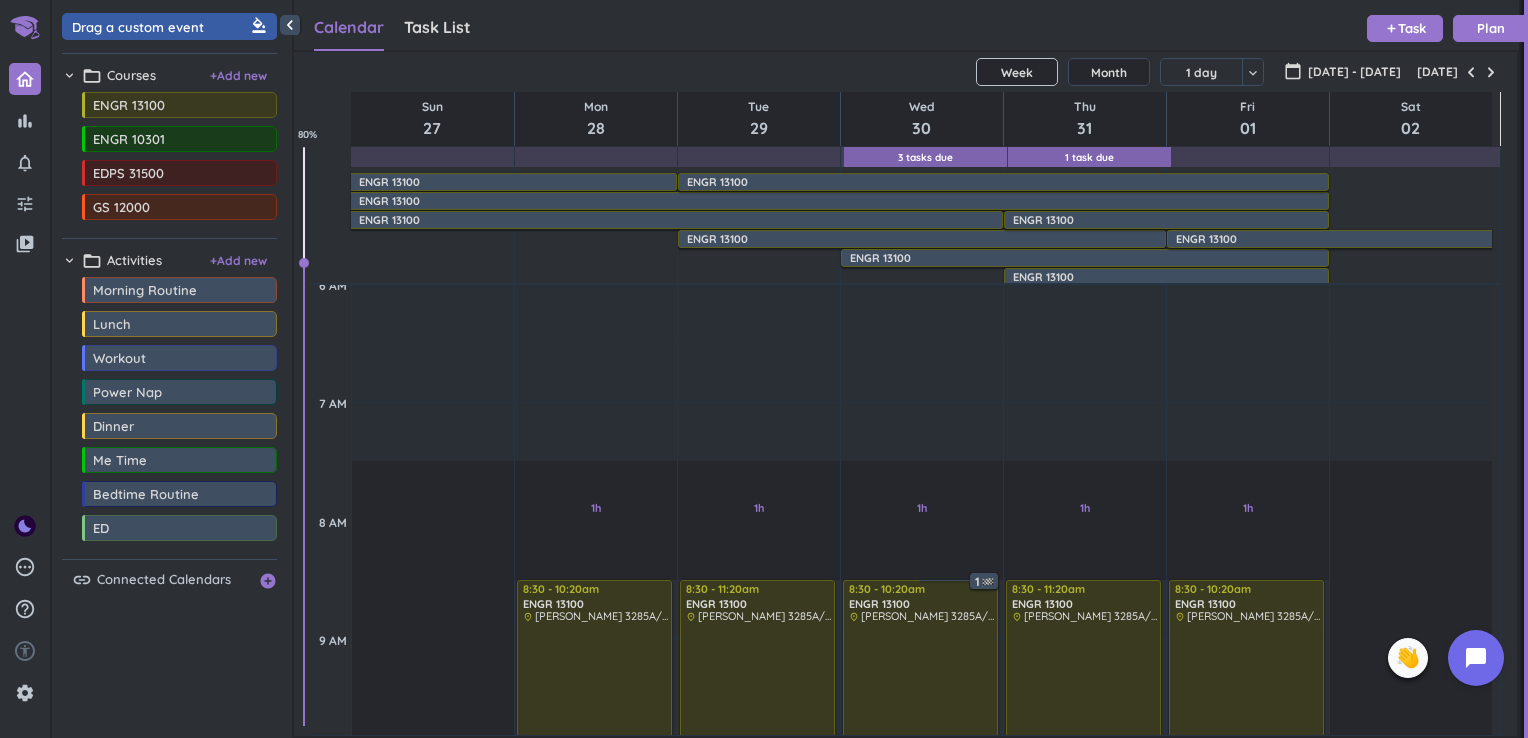 click on "Month" at bounding box center [1109, 72] 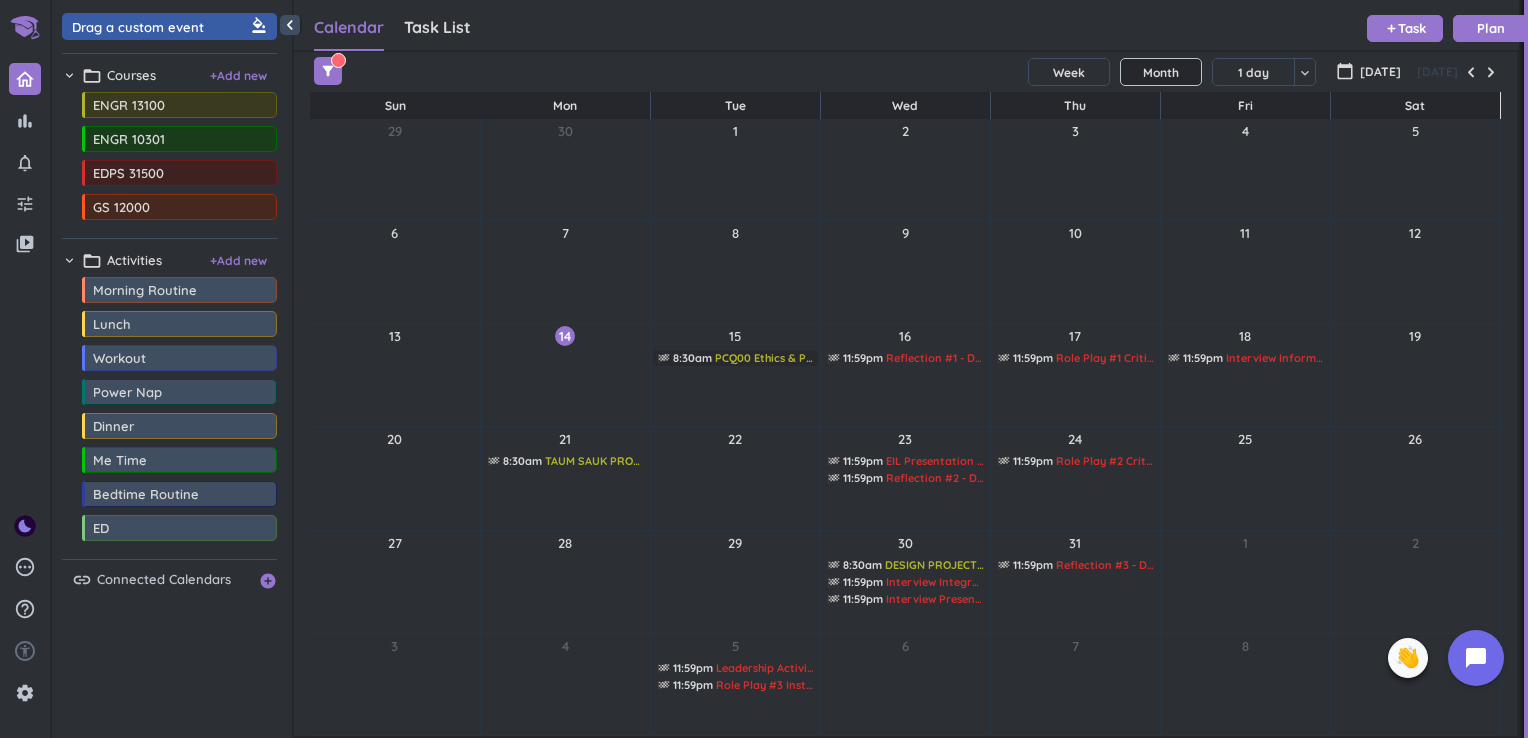 click on "8:30am PCQ00 Ethics & Policy Exploration - Due" at bounding box center (735, 358) 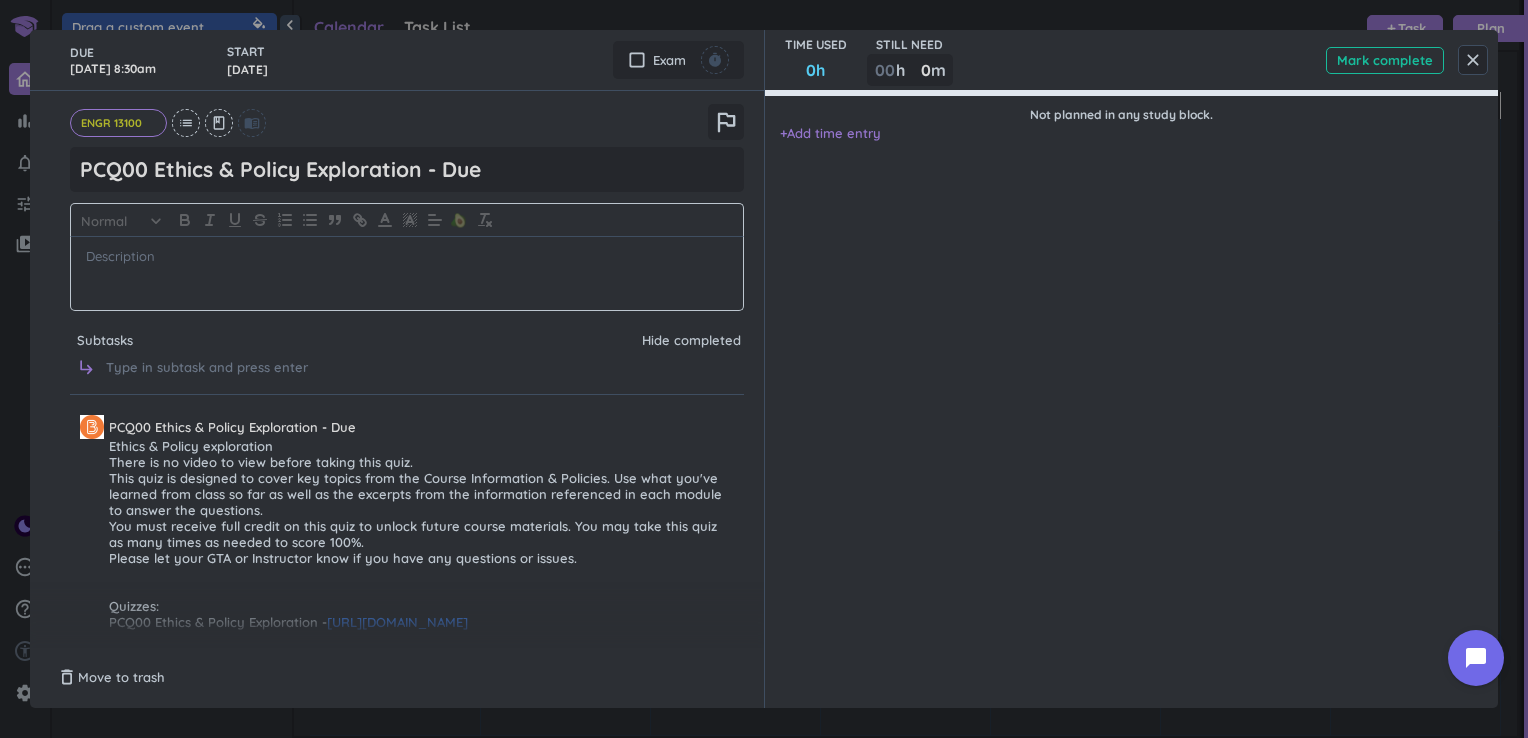 scroll, scrollTop: 135, scrollLeft: 0, axis: vertical 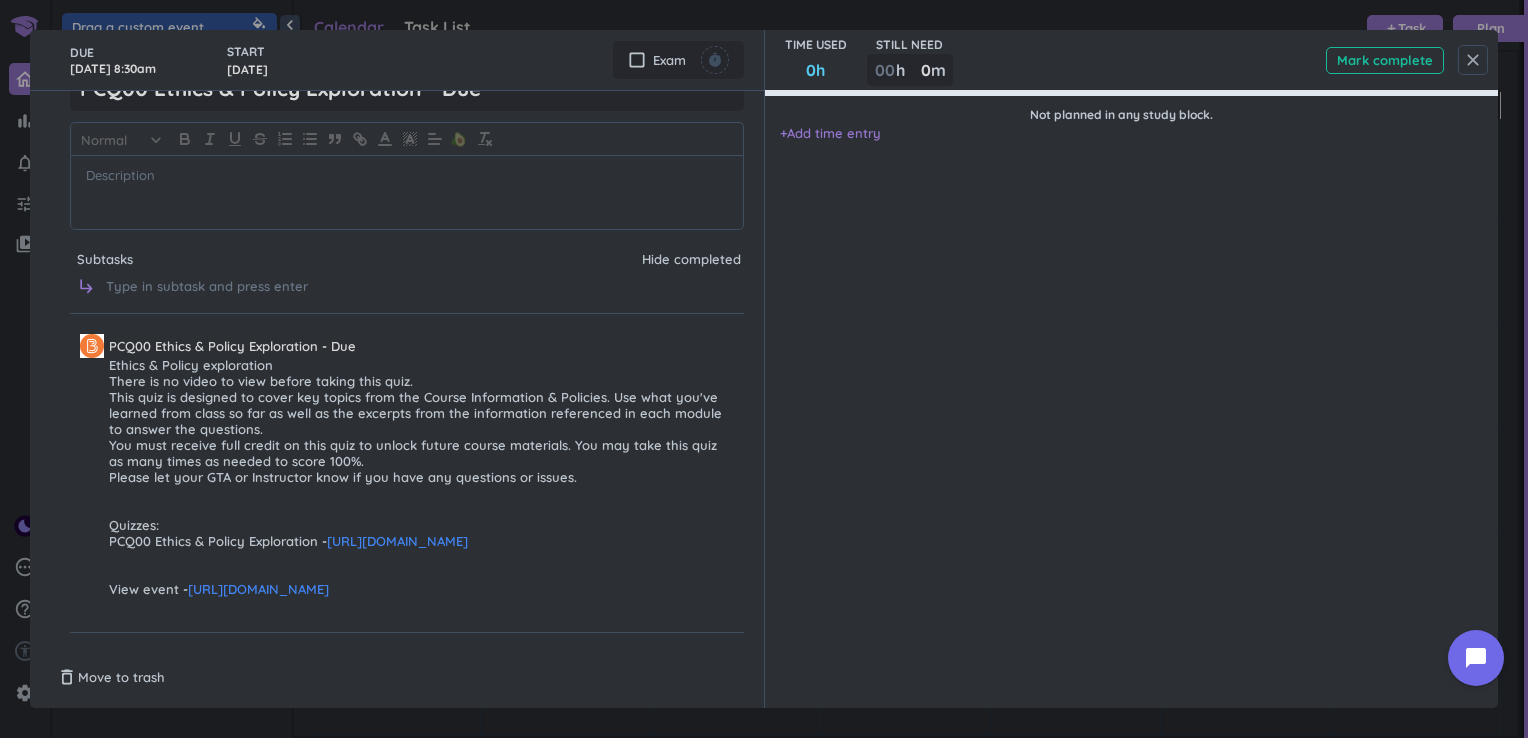 click on "close" at bounding box center [1473, 60] 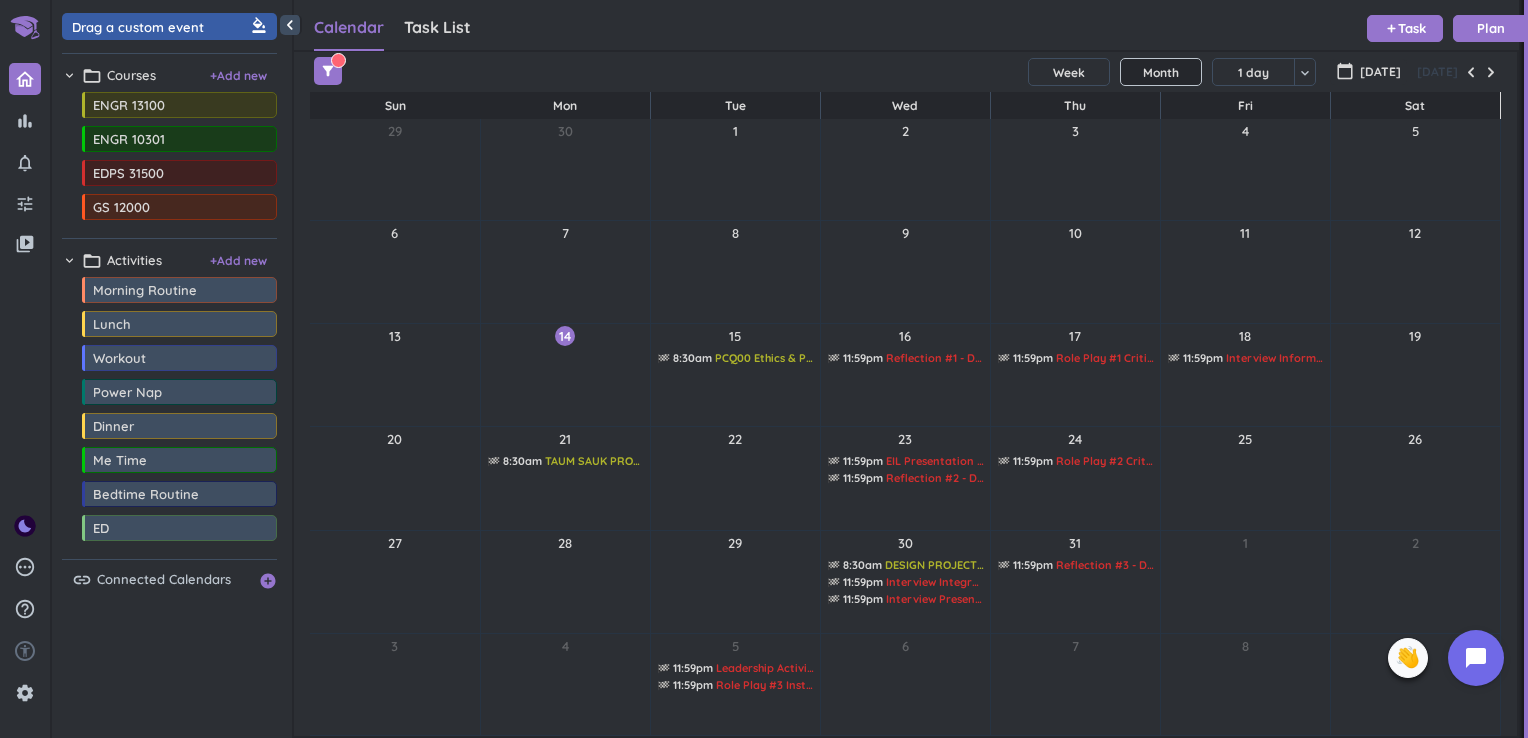 click on "chevron_left" at bounding box center (290, 25) 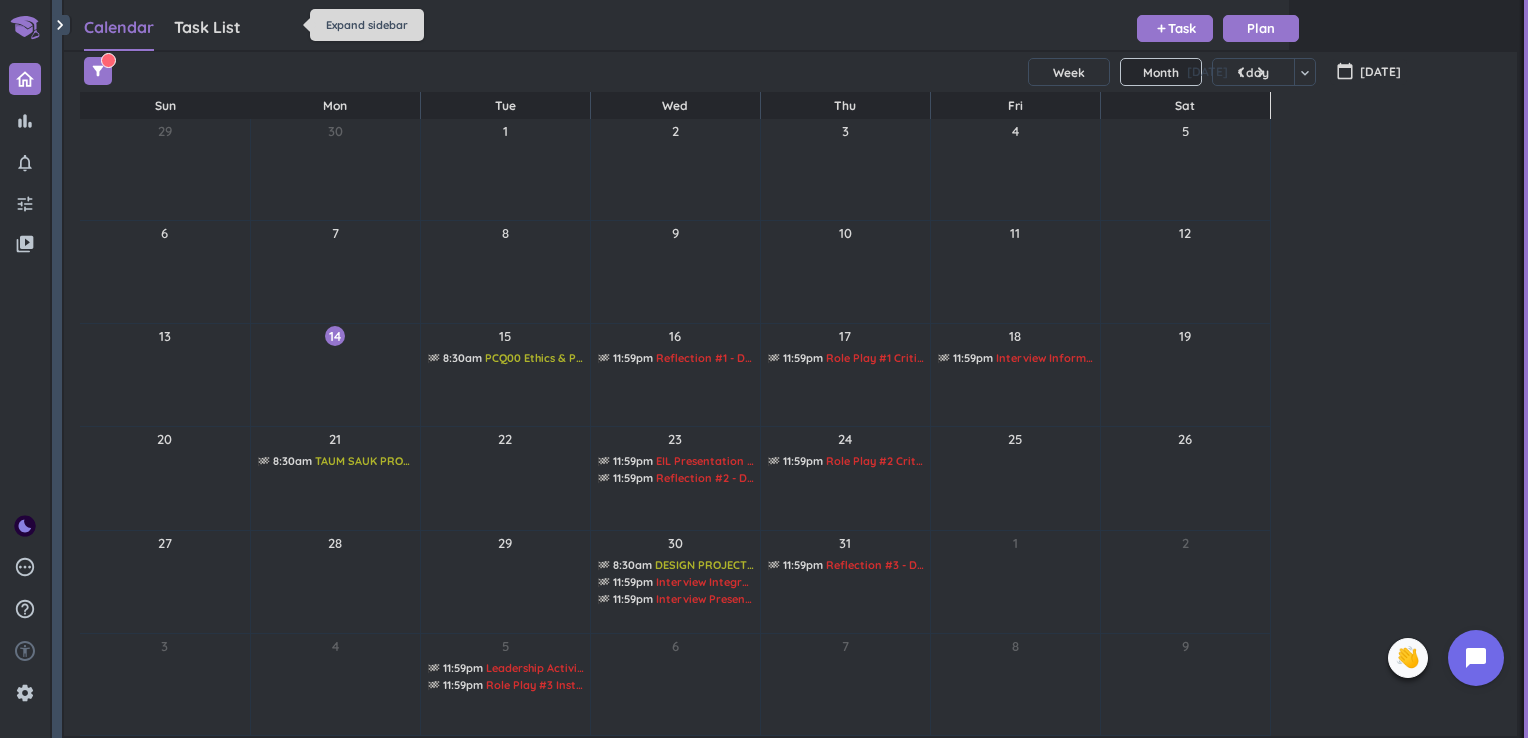 scroll, scrollTop: 0, scrollLeft: 0, axis: both 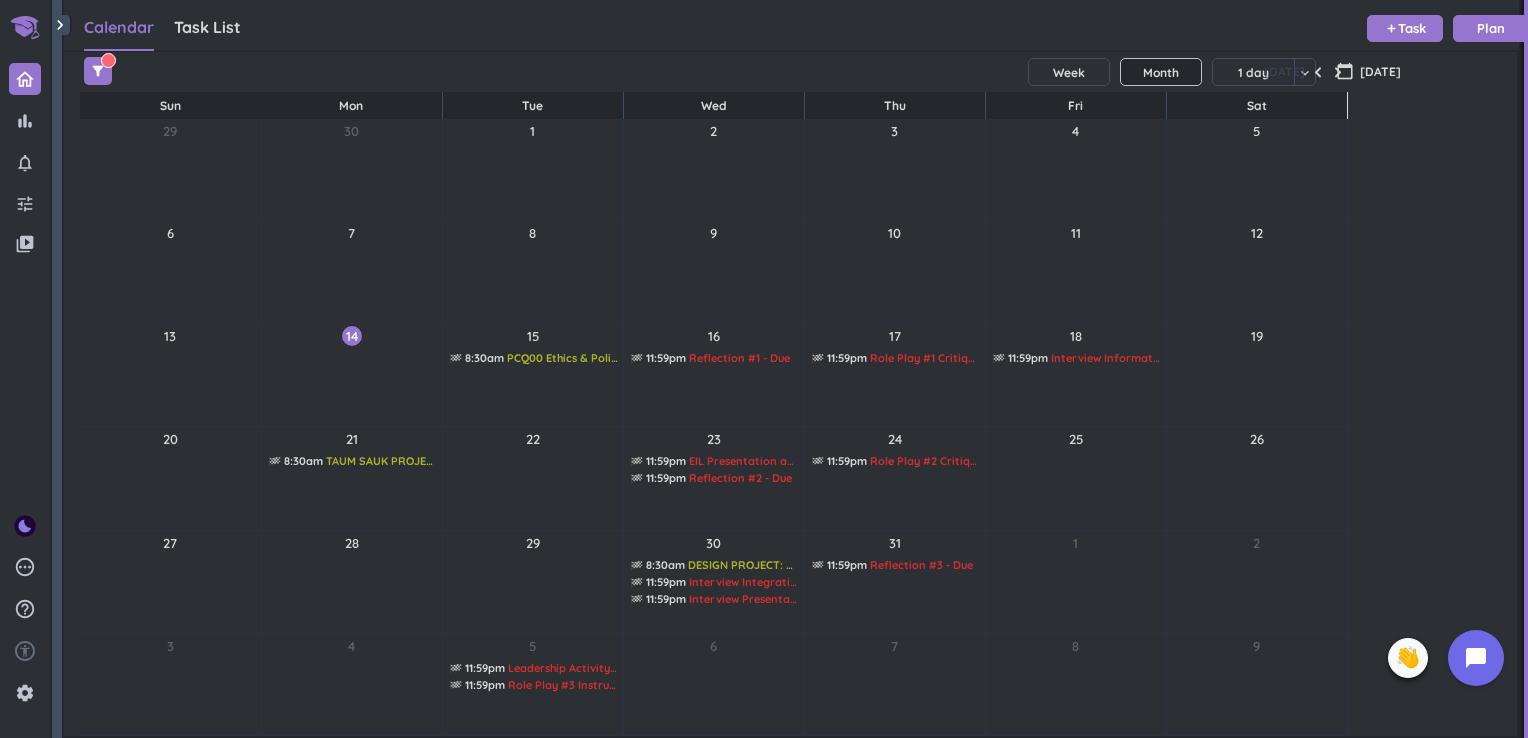 click on "chevron_right" at bounding box center (60, 25) 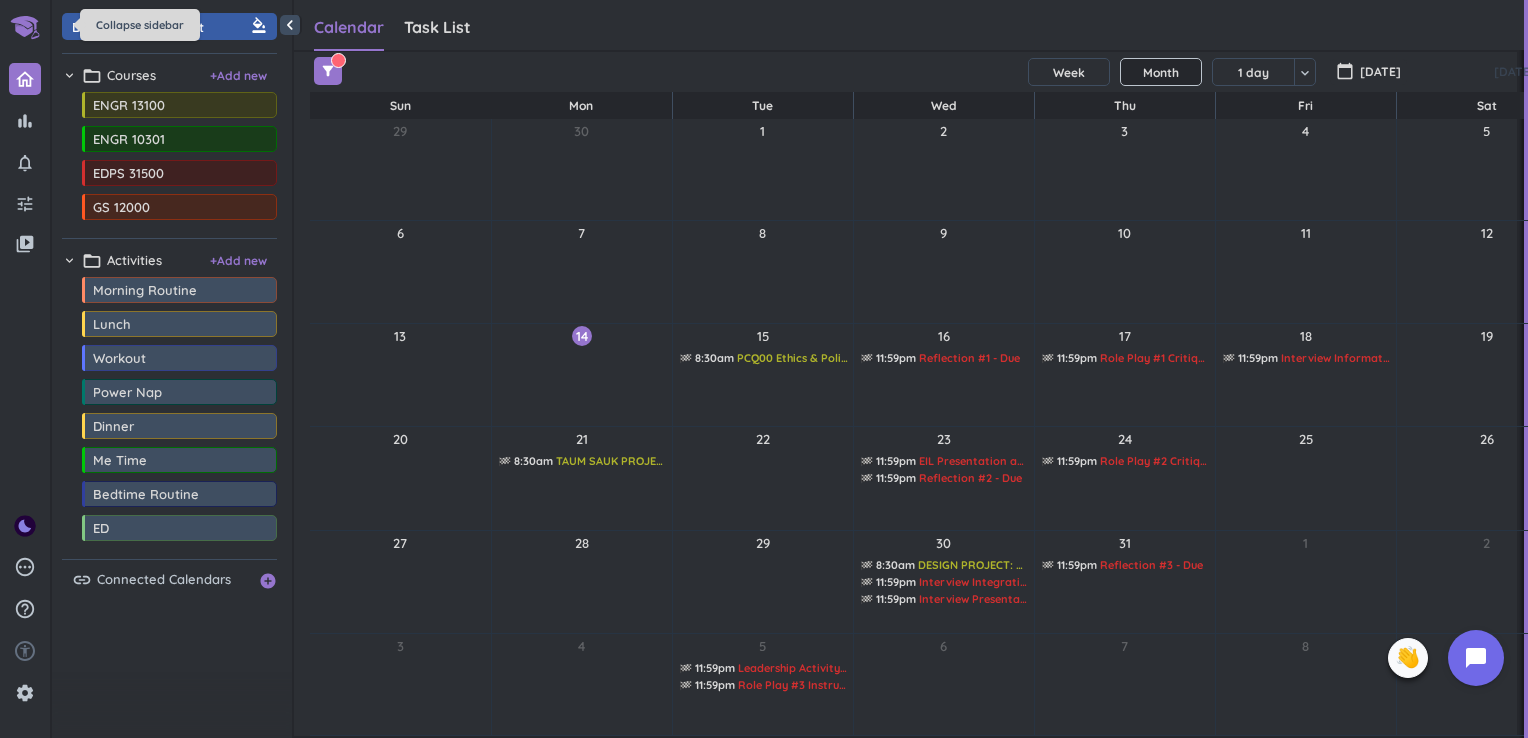 scroll, scrollTop: 41, scrollLeft: 1337, axis: both 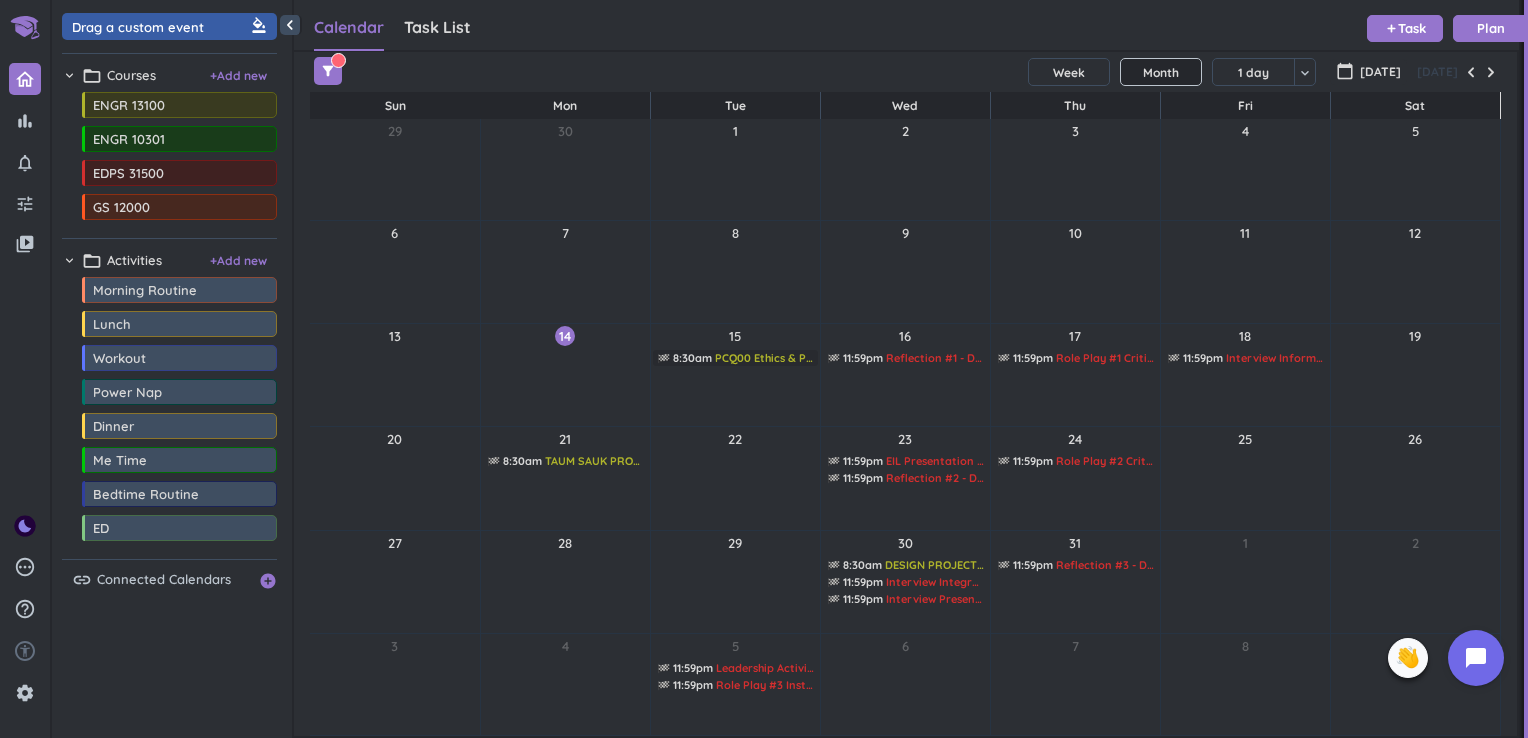 click on "PCQ00 Ethics & Policy Exploration - Due" at bounding box center (820, 358) 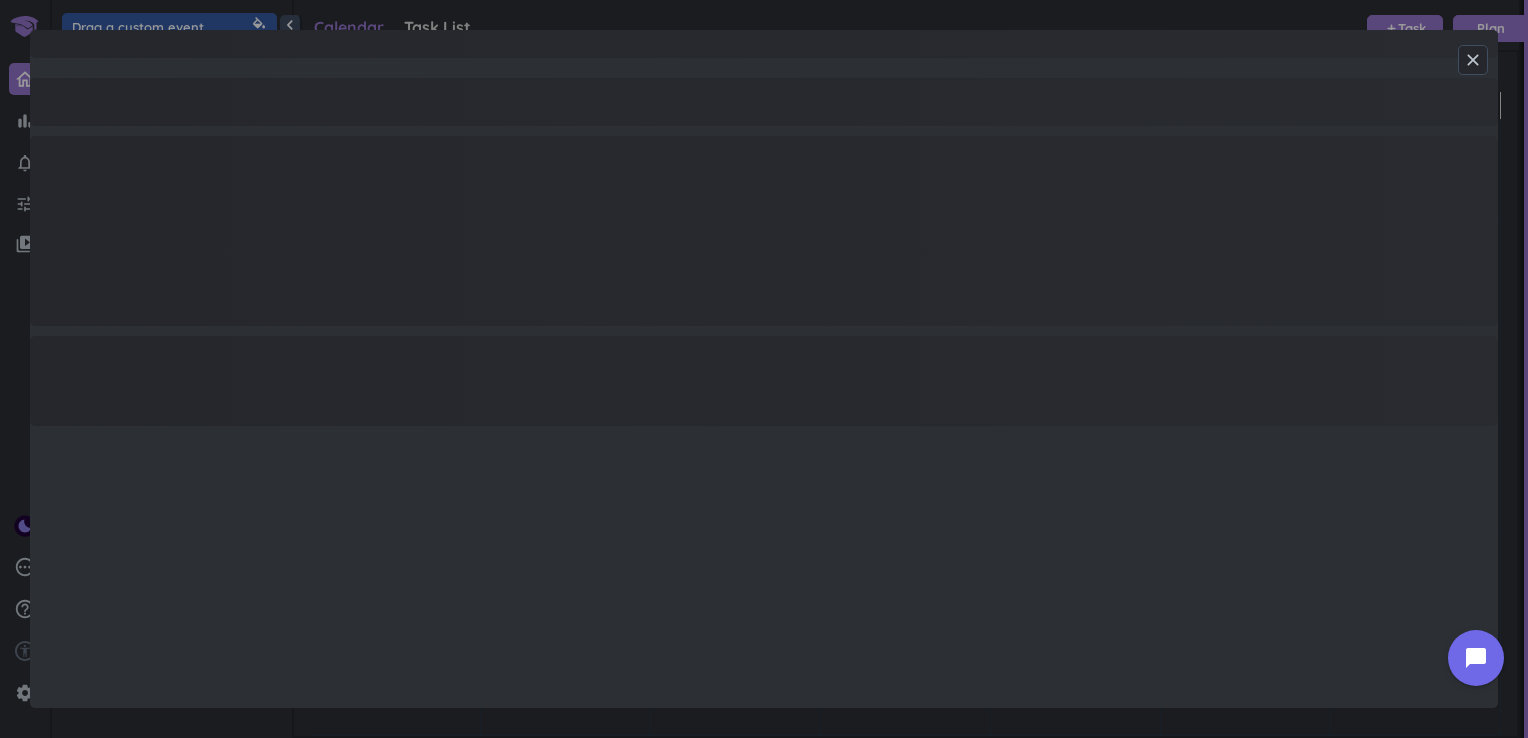 type on "x" 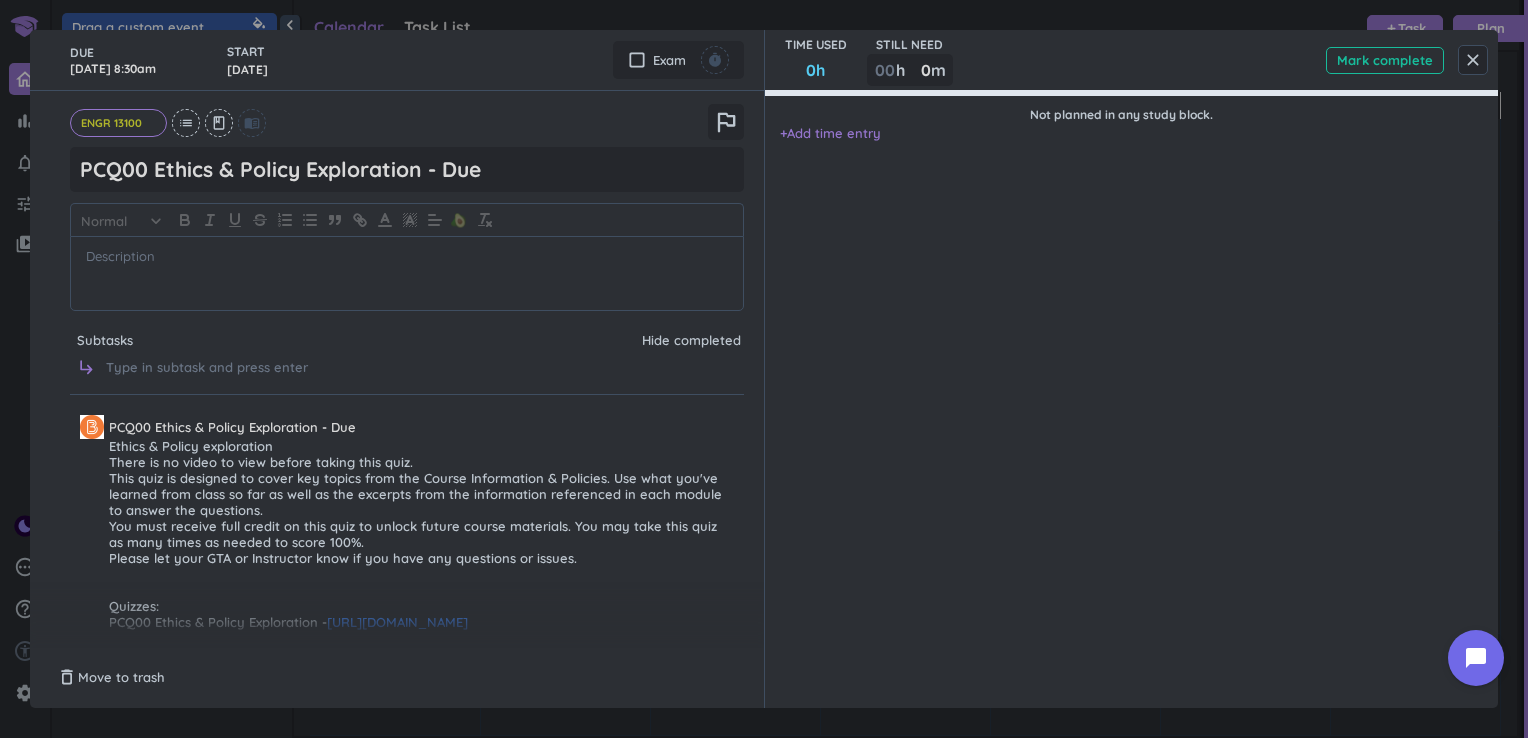scroll, scrollTop: 135, scrollLeft: 0, axis: vertical 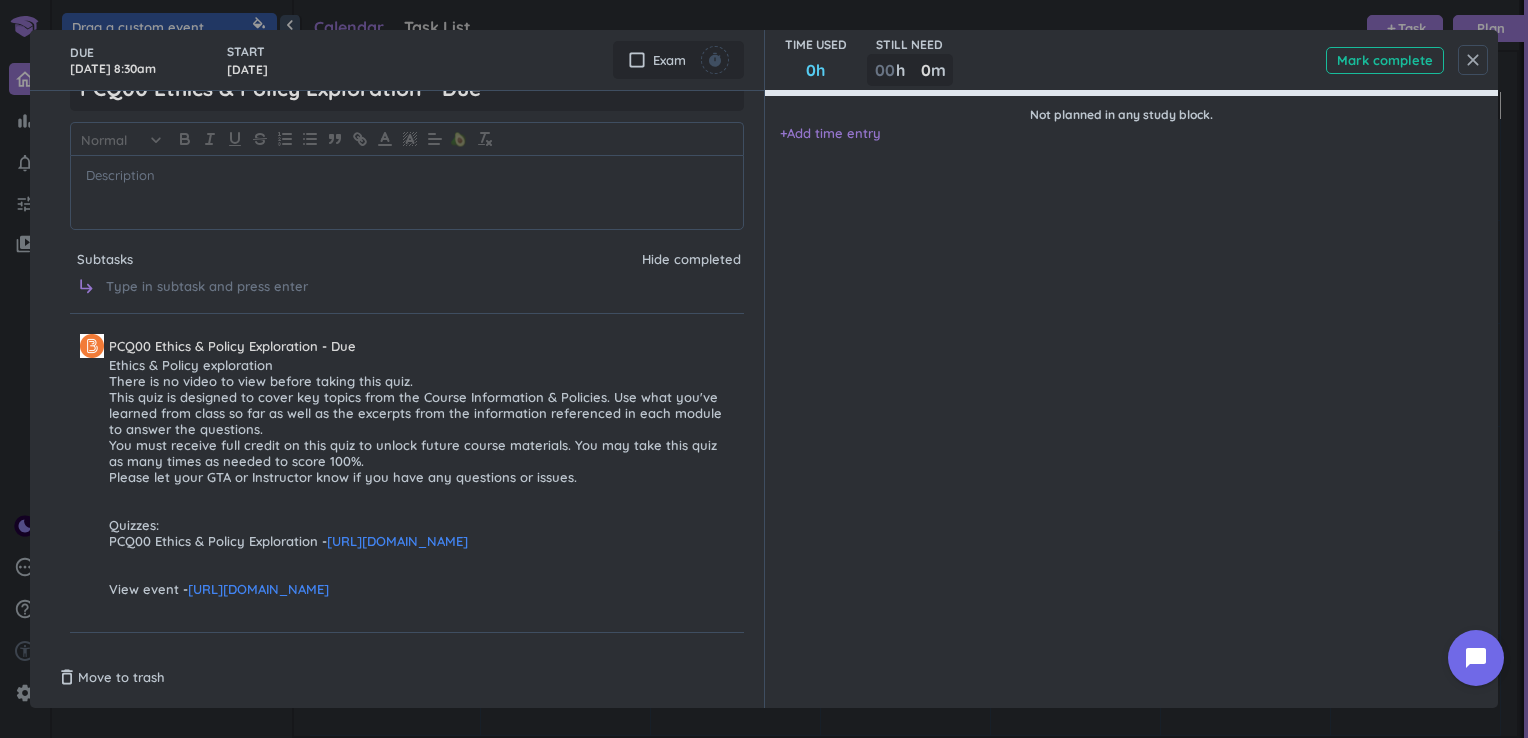 click on "close" at bounding box center [1473, 60] 